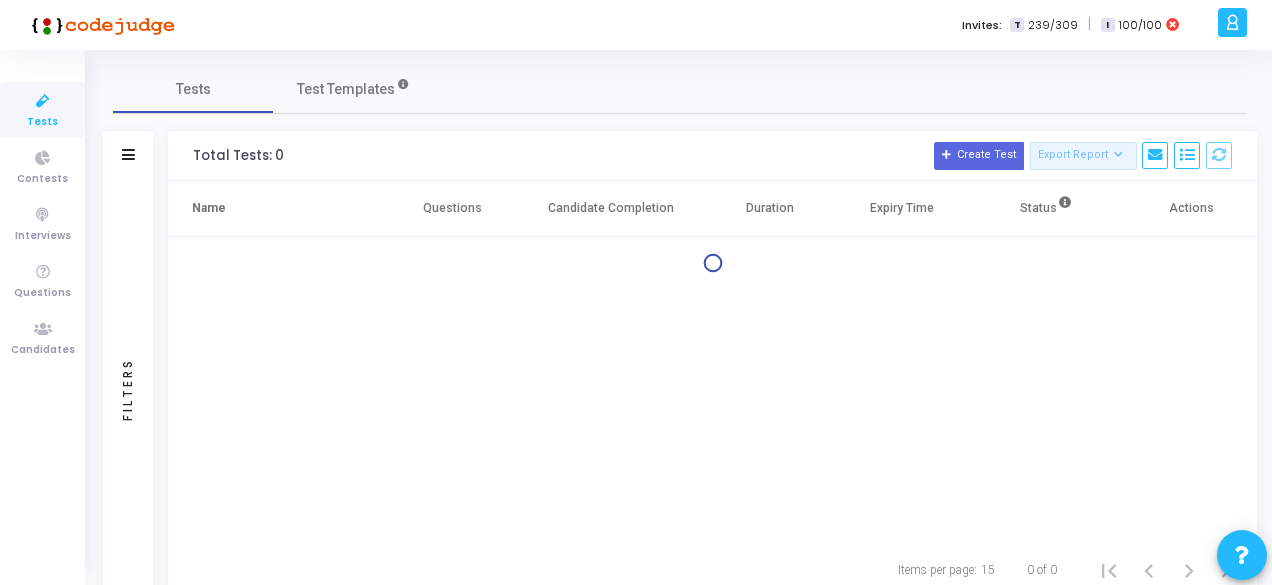 scroll, scrollTop: 0, scrollLeft: 0, axis: both 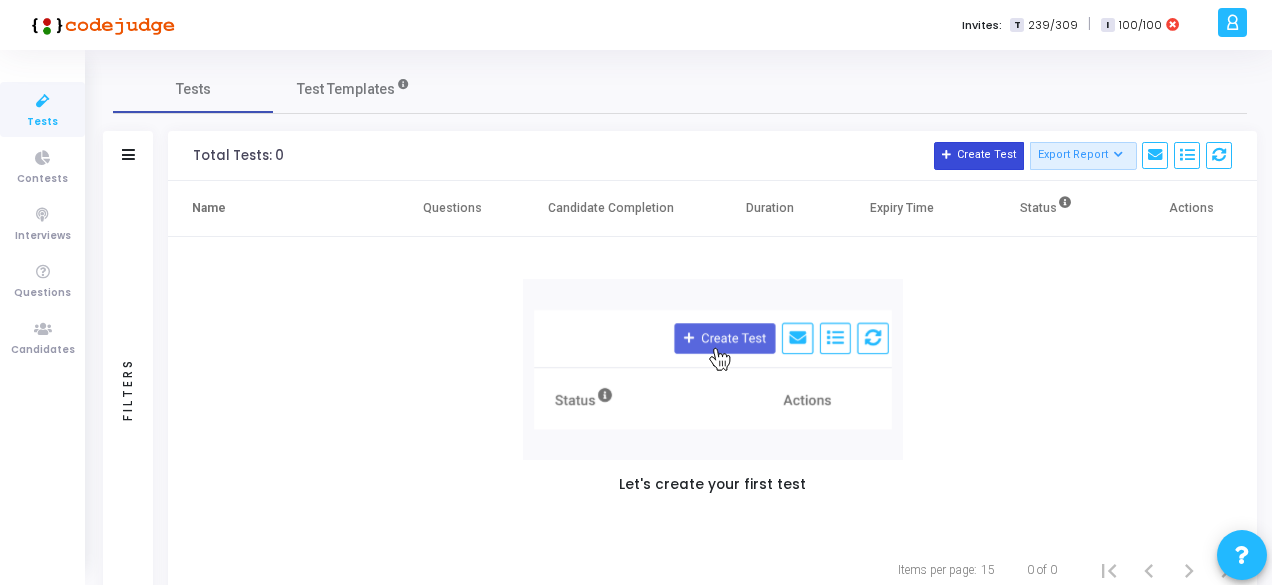 click on "Create Test" at bounding box center (979, 156) 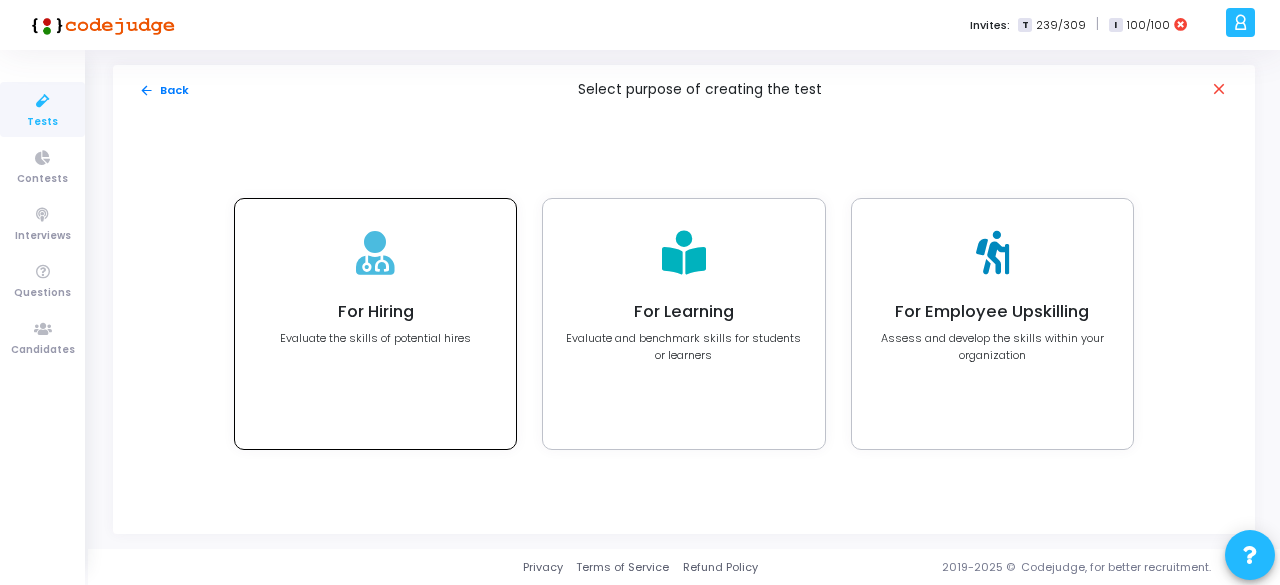 click on "For Hiring" 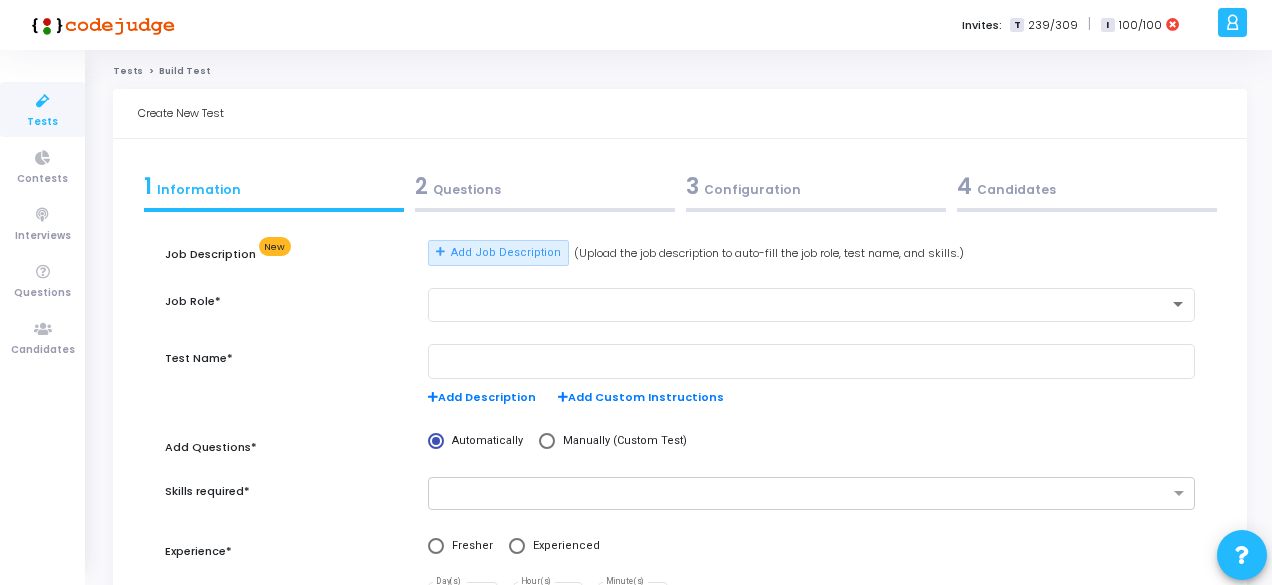 click on "2  Questions" at bounding box center [545, 186] 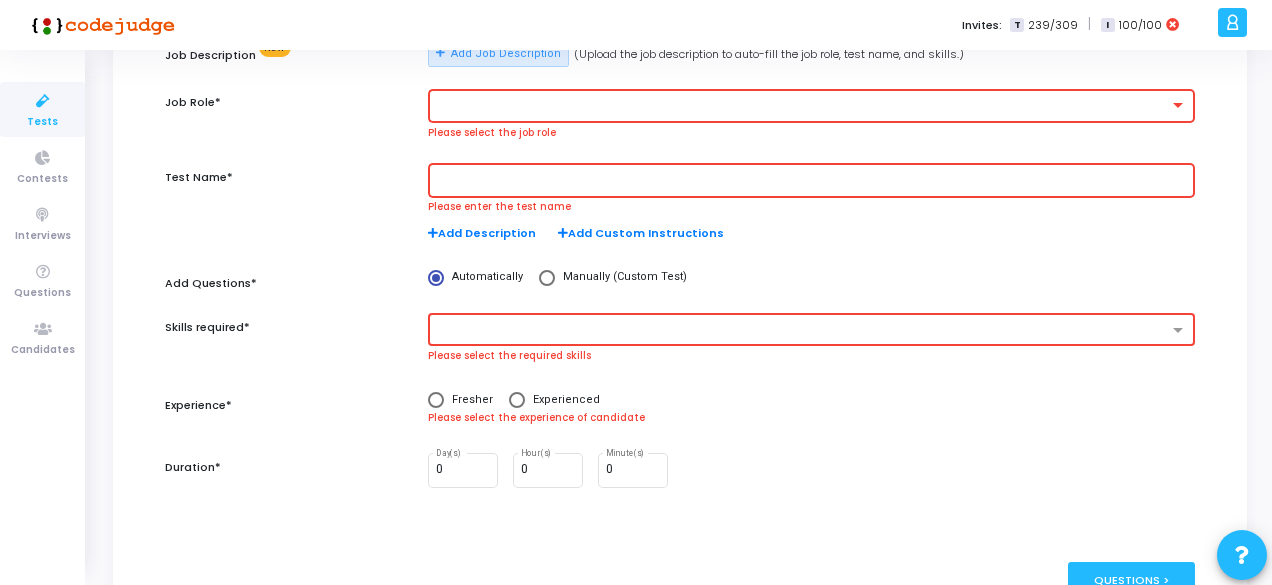 scroll, scrollTop: 199, scrollLeft: 0, axis: vertical 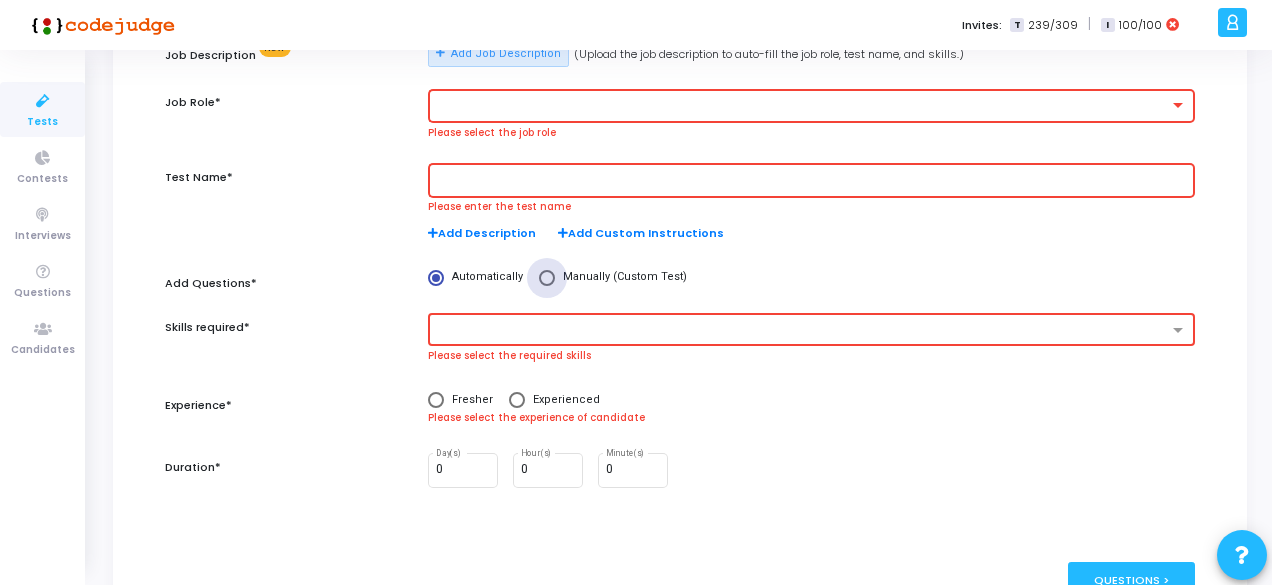 click at bounding box center [547, 278] 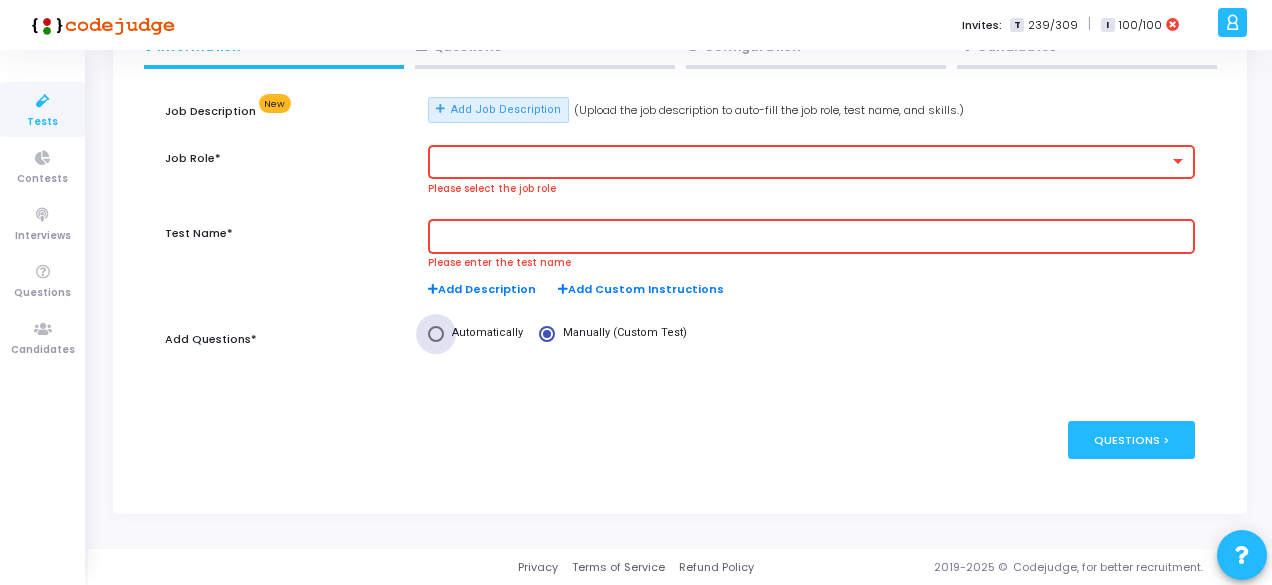 click at bounding box center (436, 334) 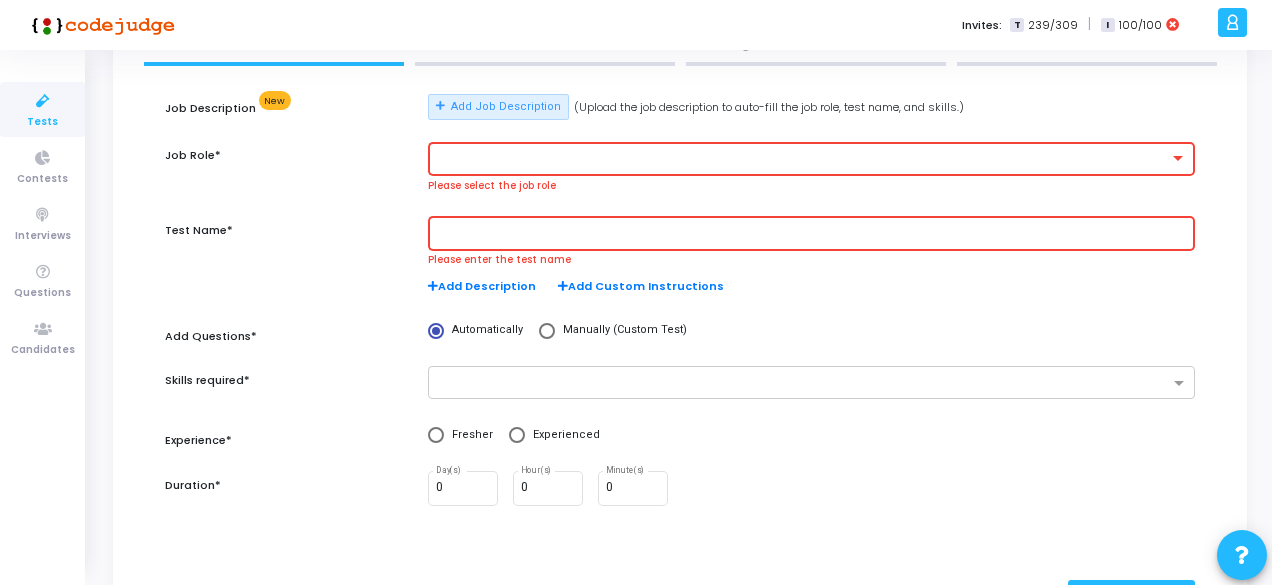 scroll, scrollTop: 0, scrollLeft: 0, axis: both 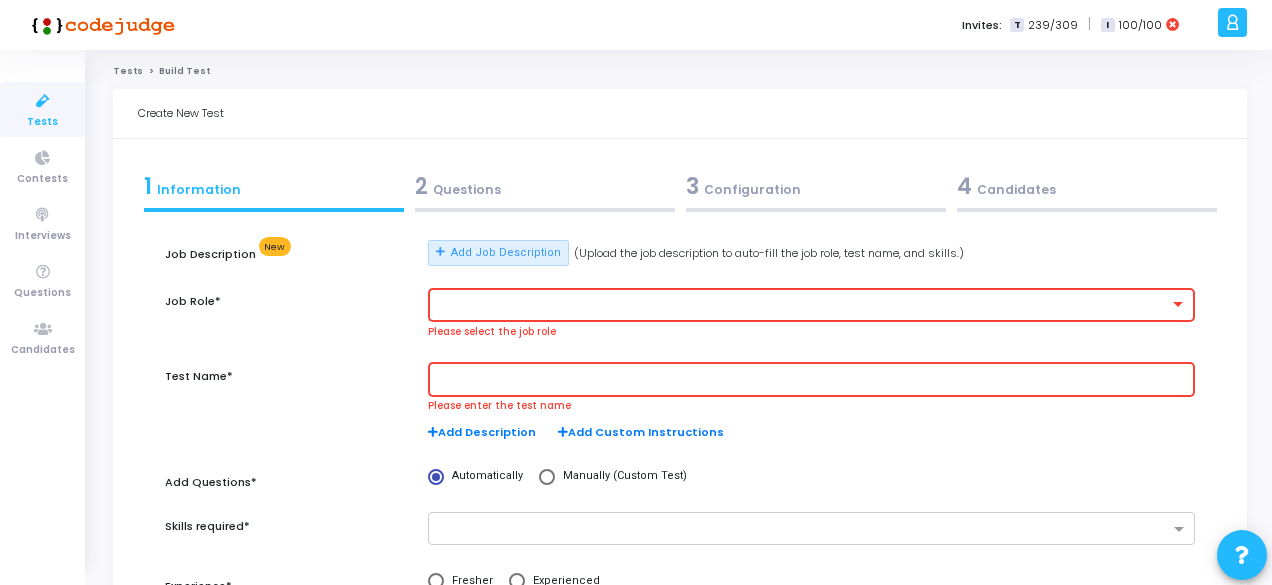 click on "2  Questions" at bounding box center (545, 186) 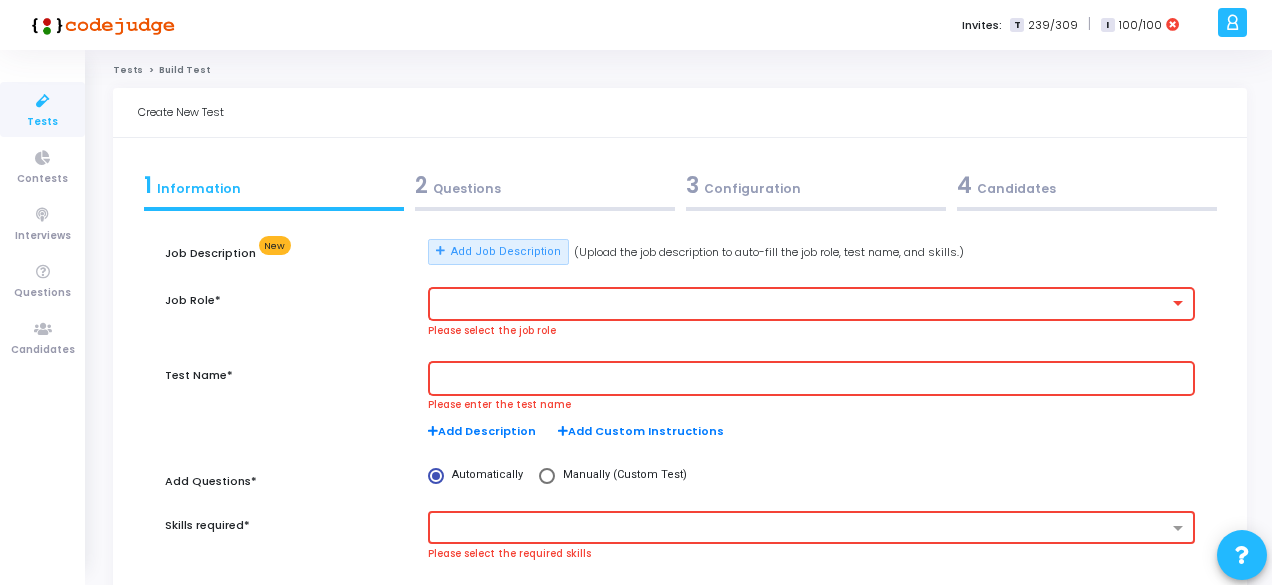 scroll, scrollTop: 2, scrollLeft: 0, axis: vertical 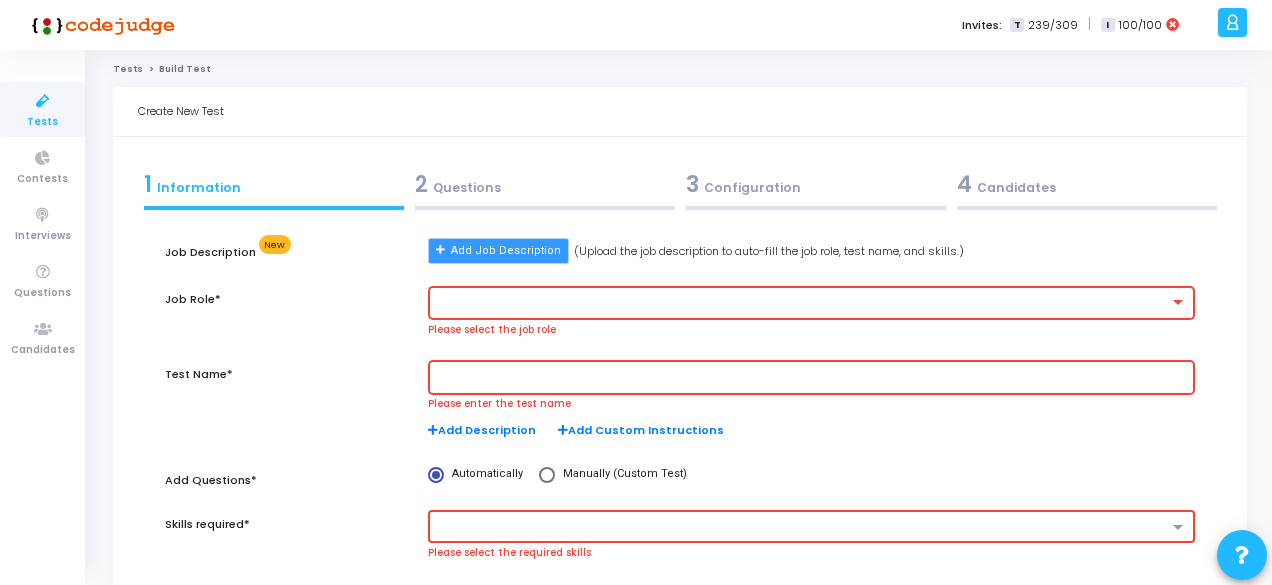 click on "Add Job Description" at bounding box center [506, 251] 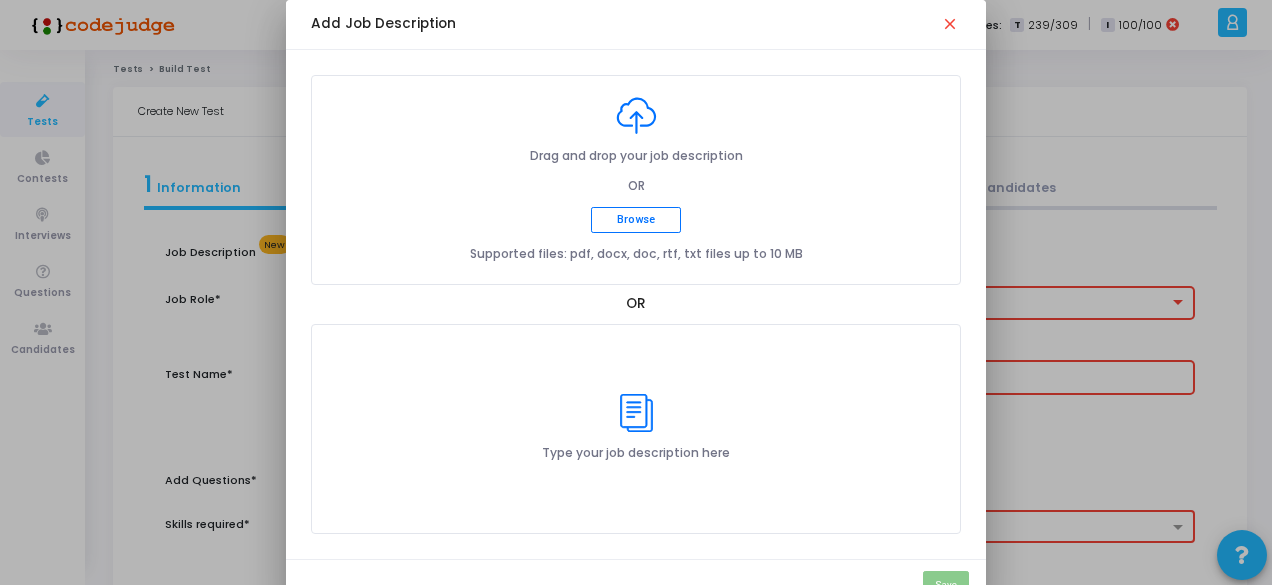 scroll, scrollTop: 0, scrollLeft: 0, axis: both 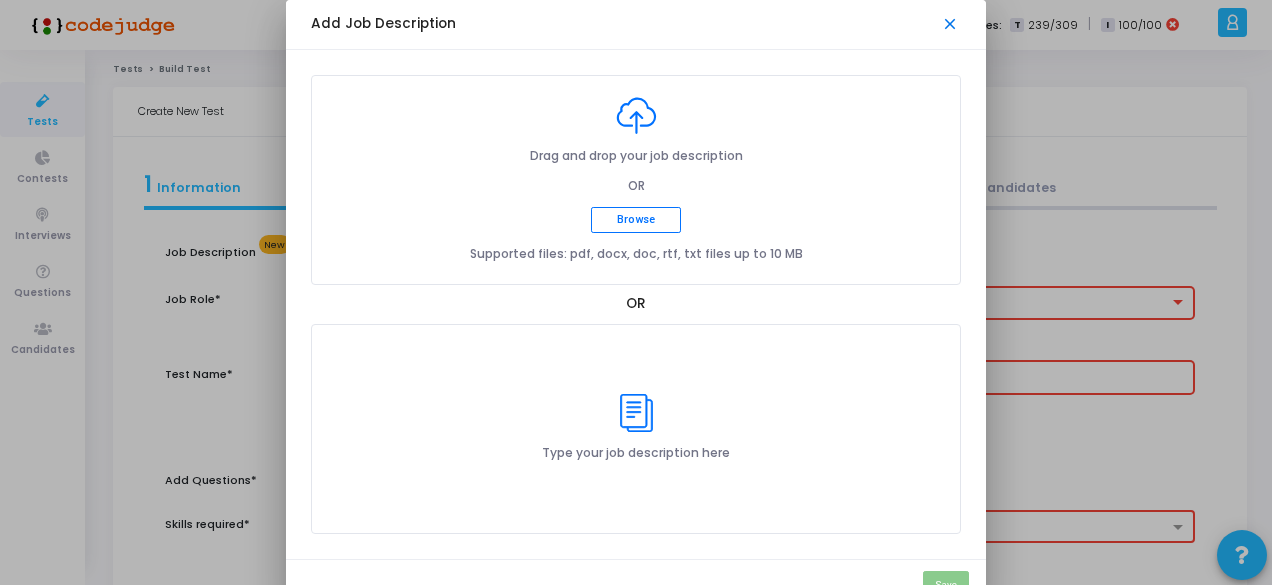 click on "close" at bounding box center (951, 25) 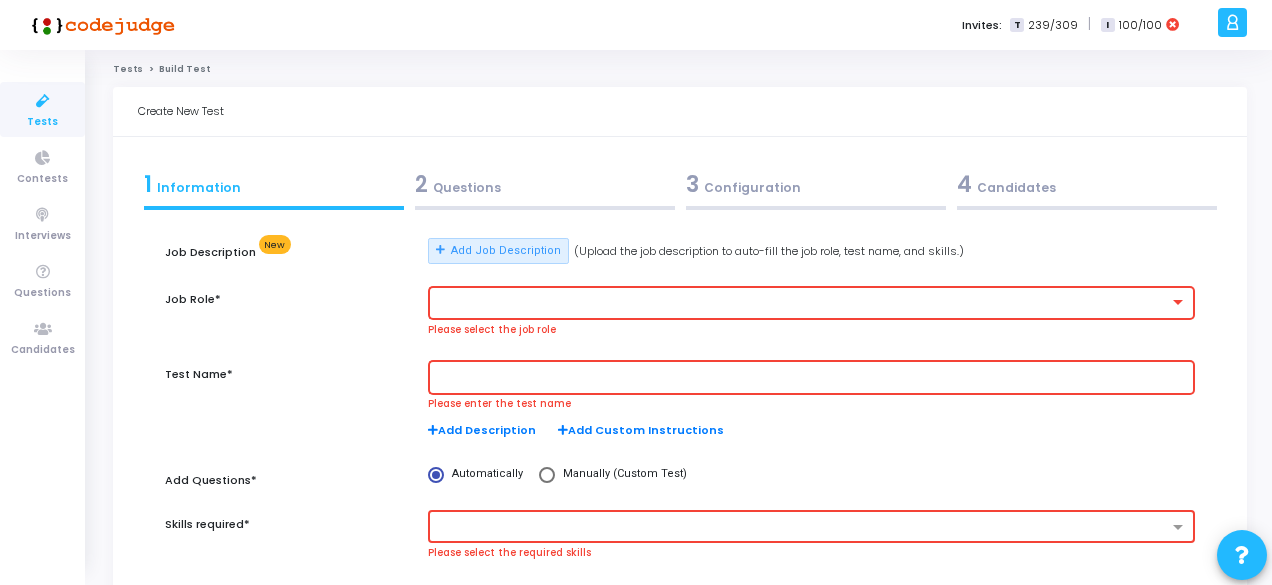 scroll, scrollTop: 122, scrollLeft: 0, axis: vertical 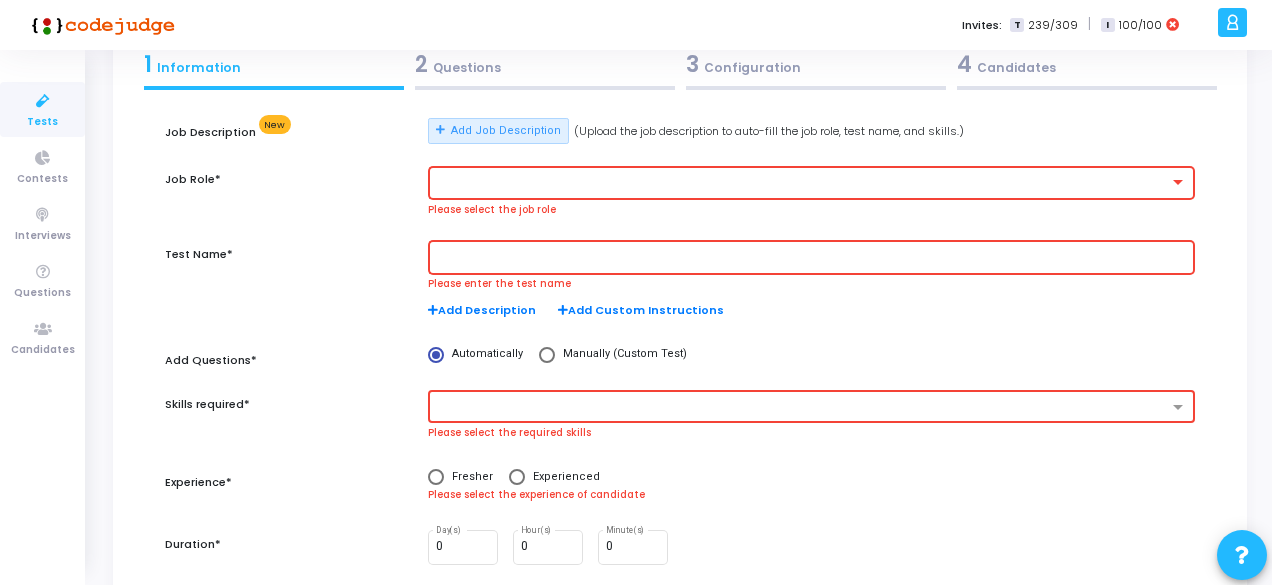click at bounding box center (811, 181) 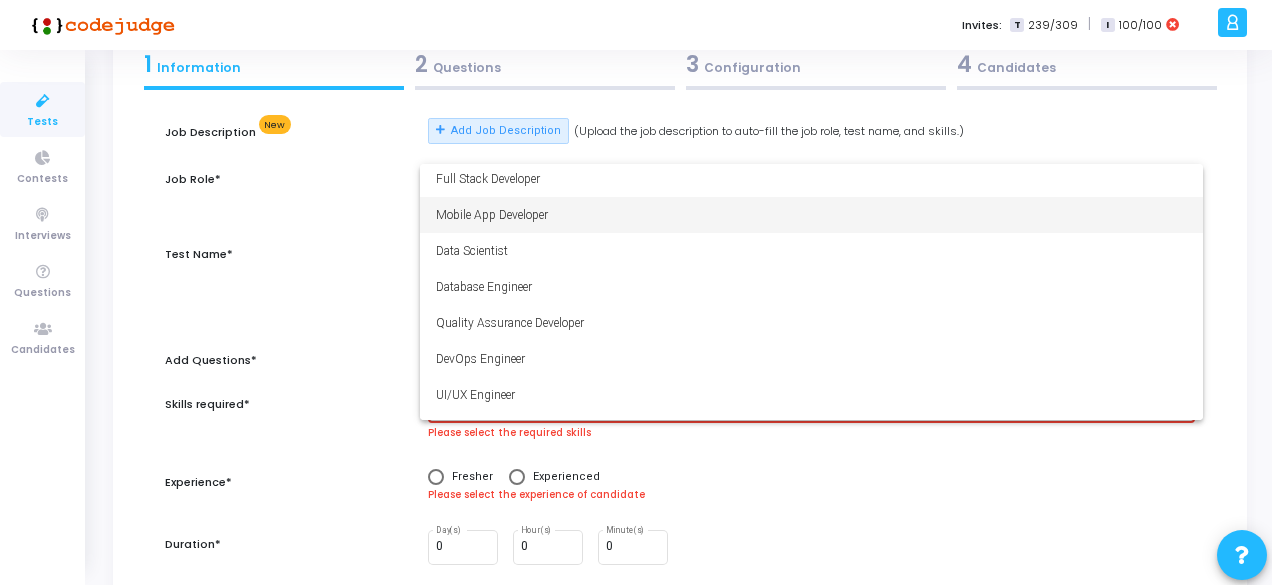 scroll, scrollTop: 140, scrollLeft: 0, axis: vertical 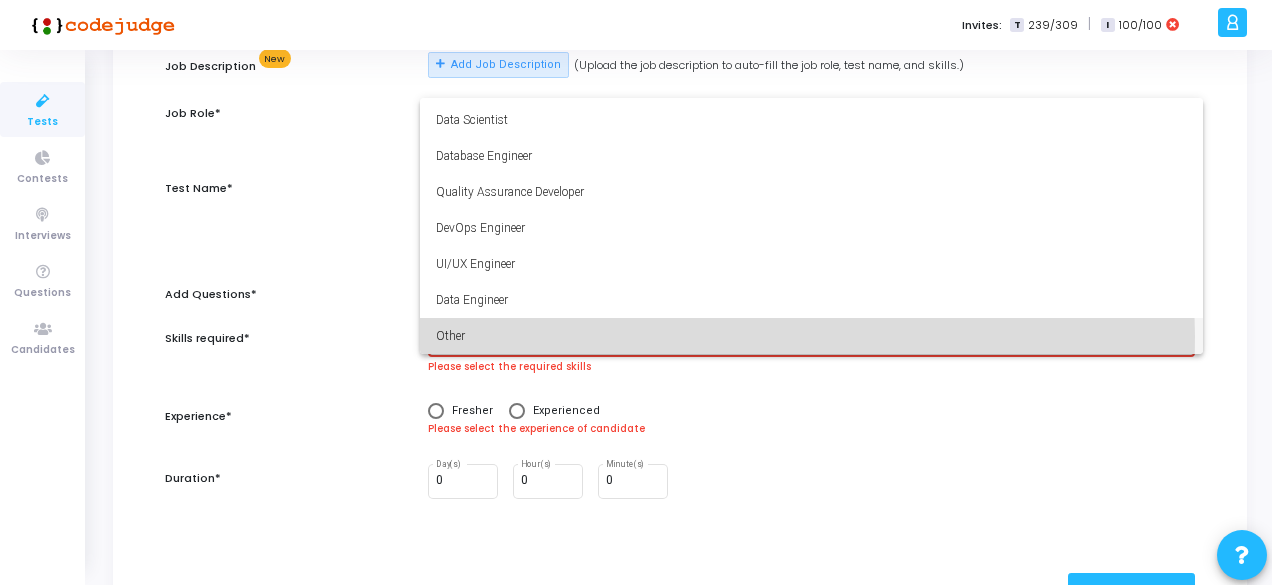 click on "Other" at bounding box center [811, 336] 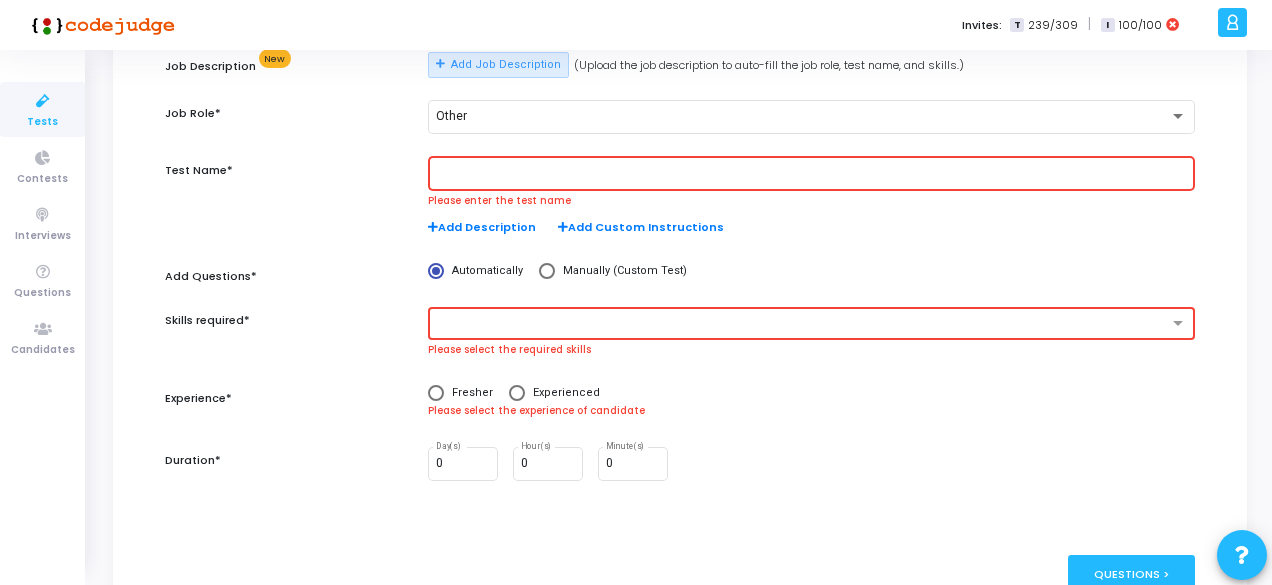 click at bounding box center (811, 174) 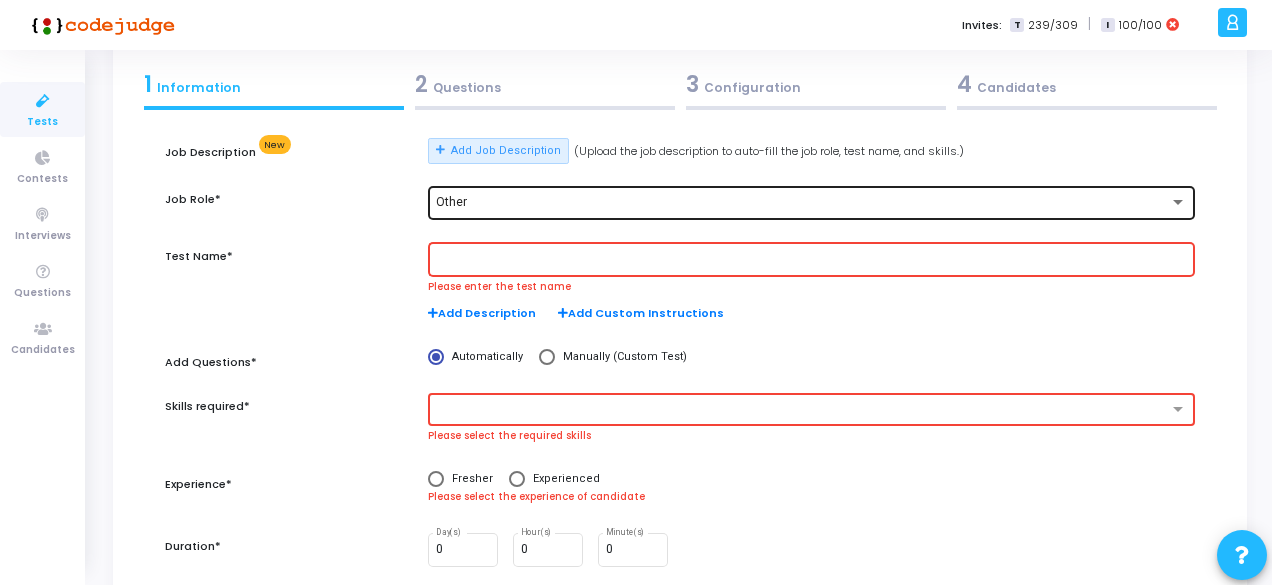 click on "Other" at bounding box center [802, 203] 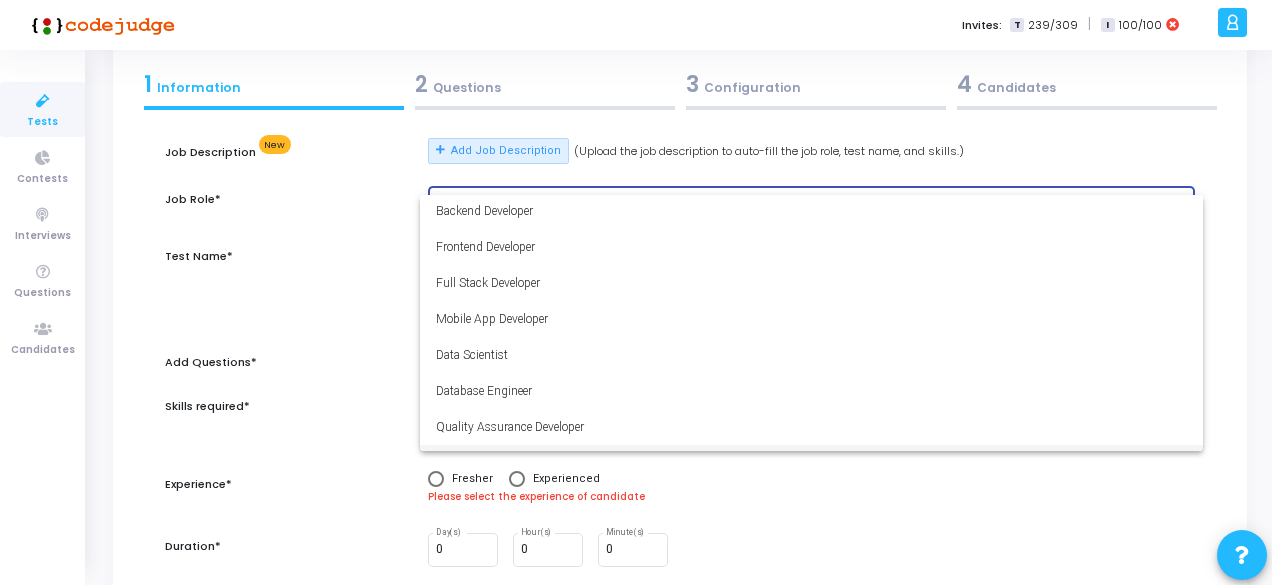 scroll, scrollTop: 0, scrollLeft: 0, axis: both 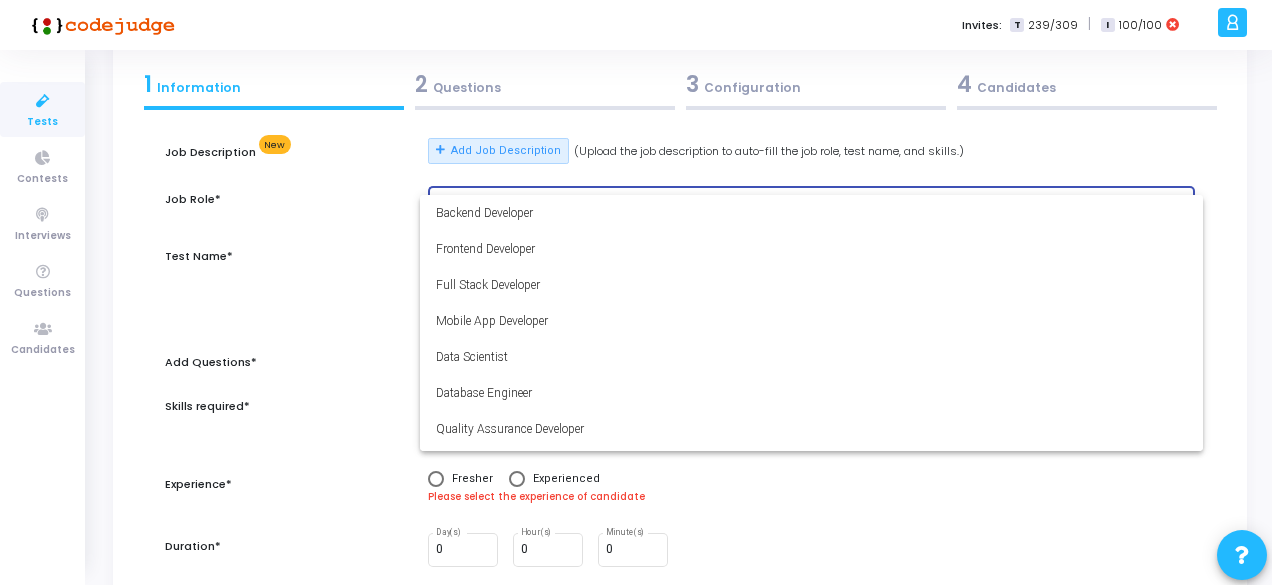 click at bounding box center (636, 292) 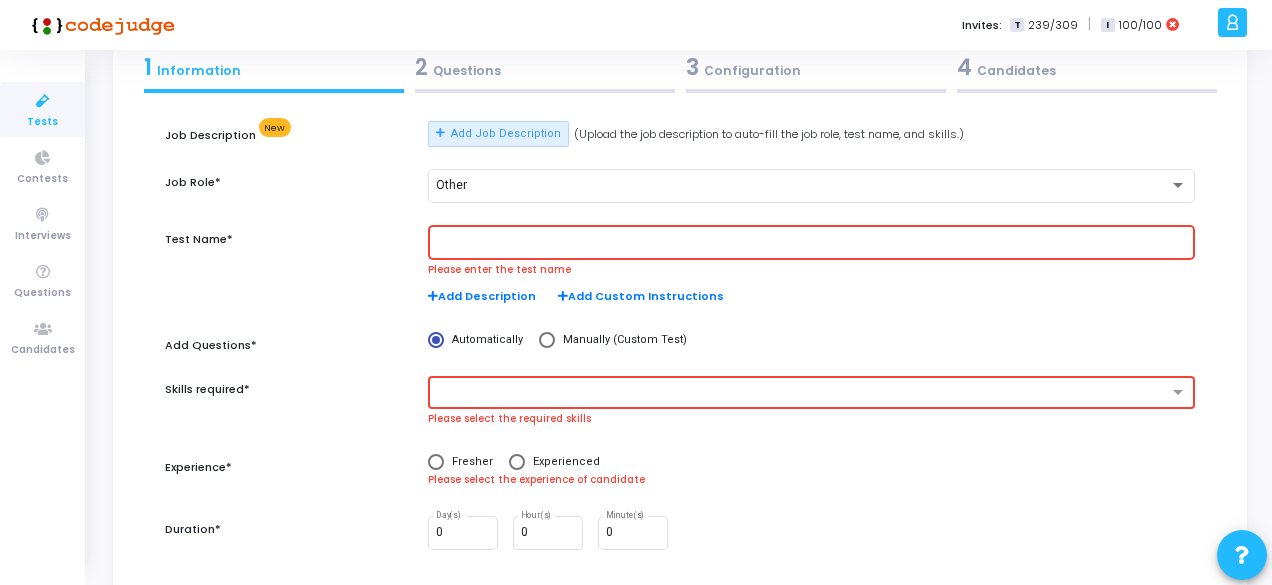 scroll, scrollTop: 0, scrollLeft: 0, axis: both 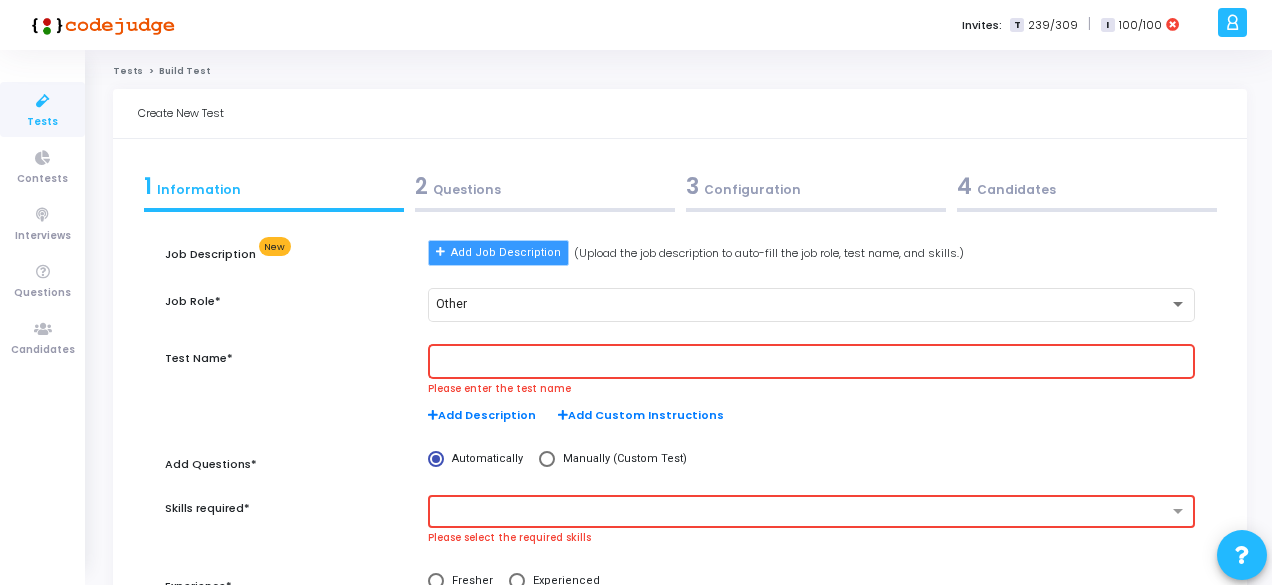 click on "Add Job Description" at bounding box center [506, 253] 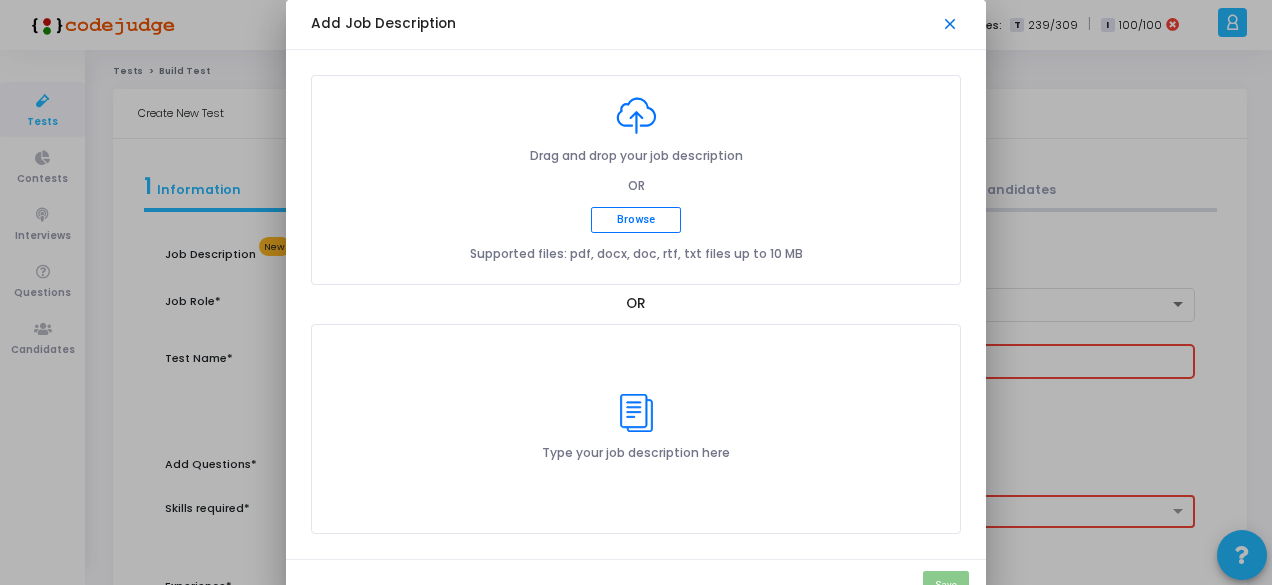 click on "close" at bounding box center [951, 25] 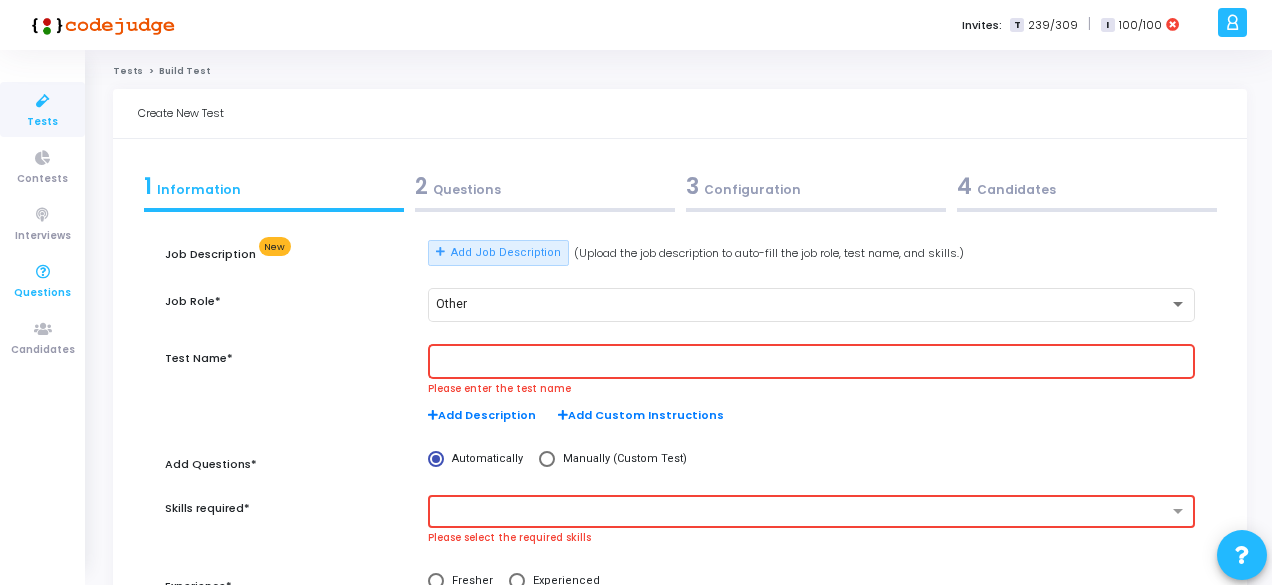 click at bounding box center (43, 272) 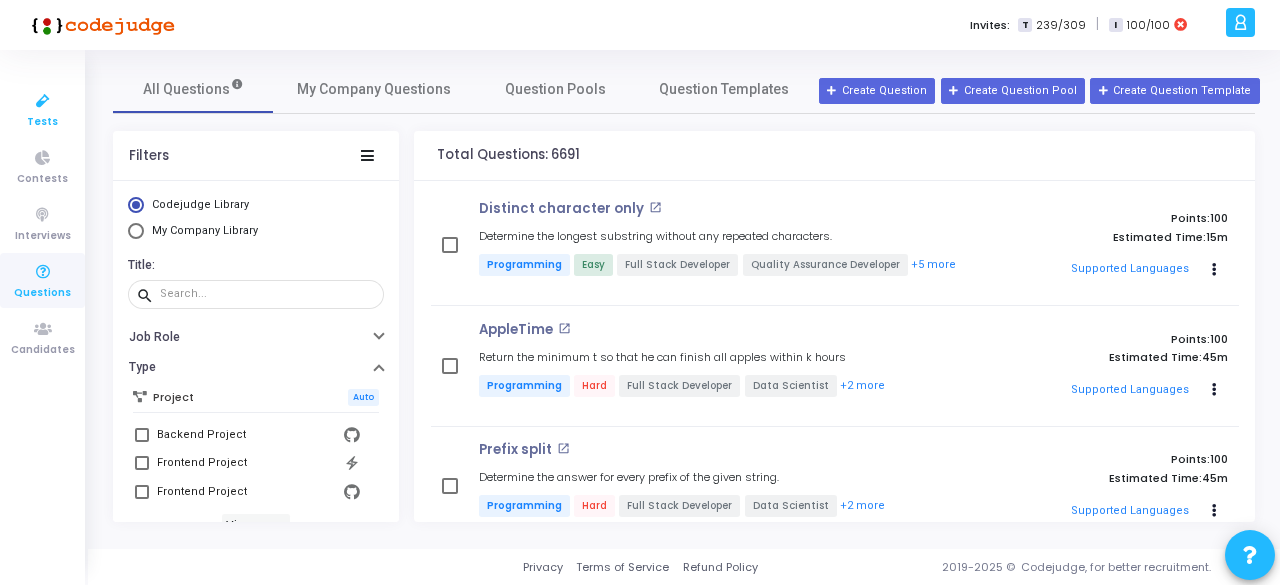 click on "Tests" at bounding box center (42, 122) 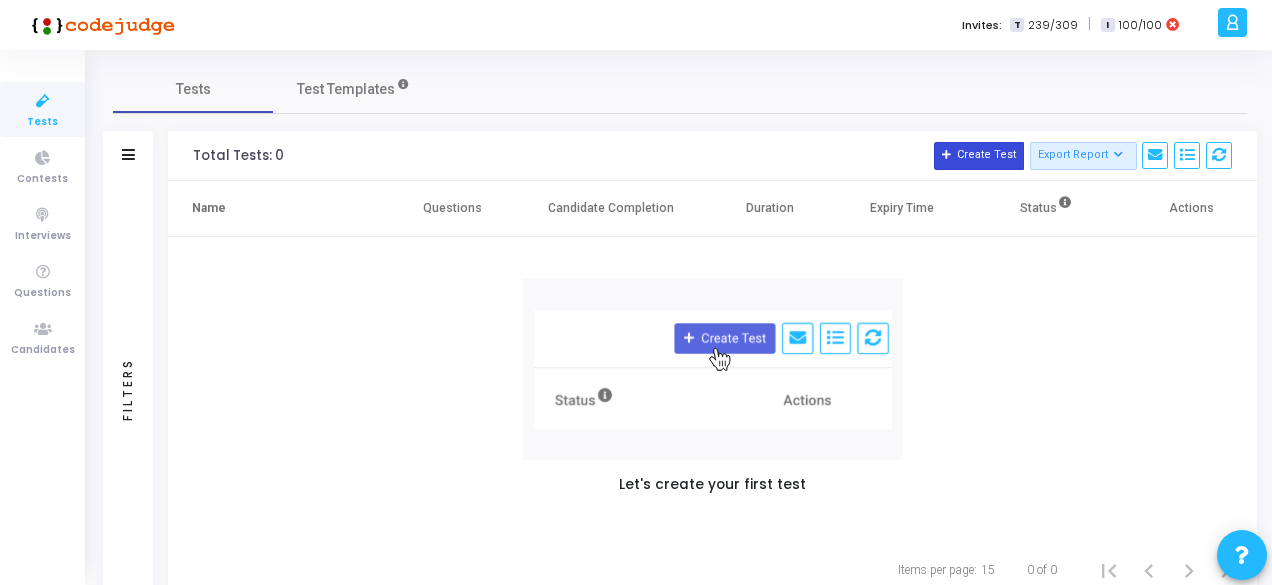 click at bounding box center [947, 155] 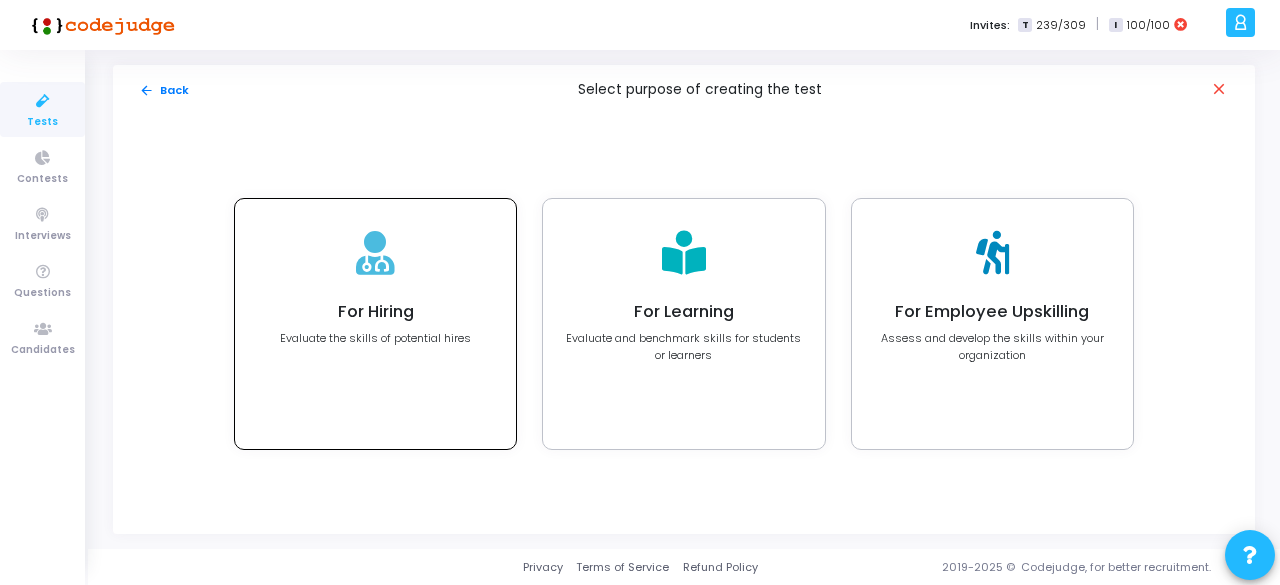 click on "For Hiring Evaluate the skills of potential hires" 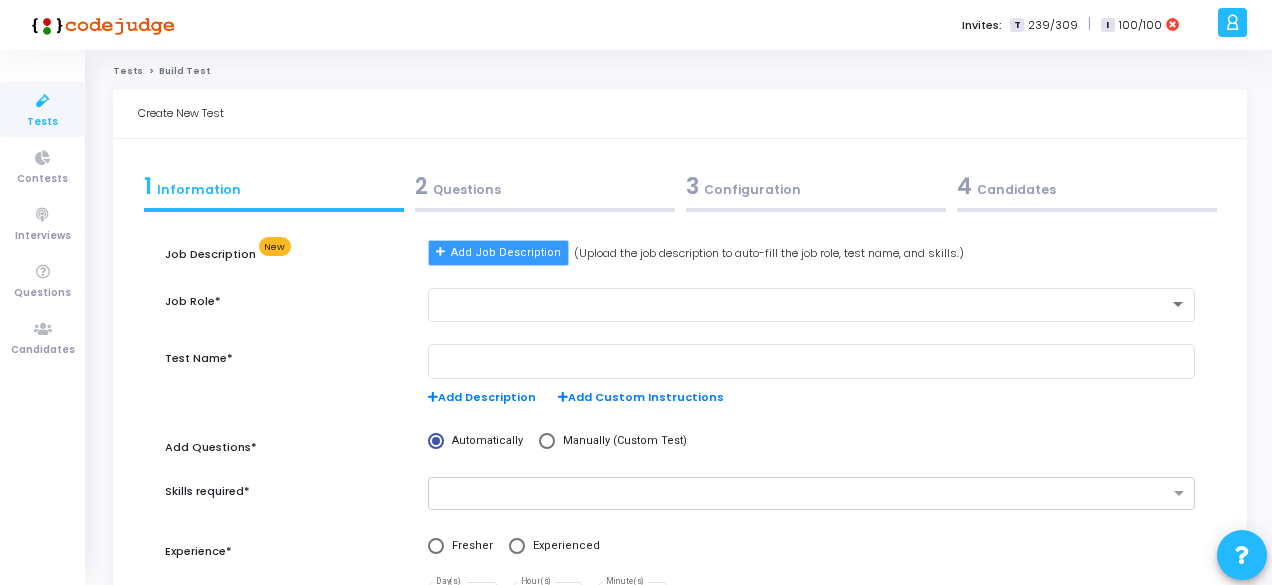 click on "Add Job Description" at bounding box center [506, 253] 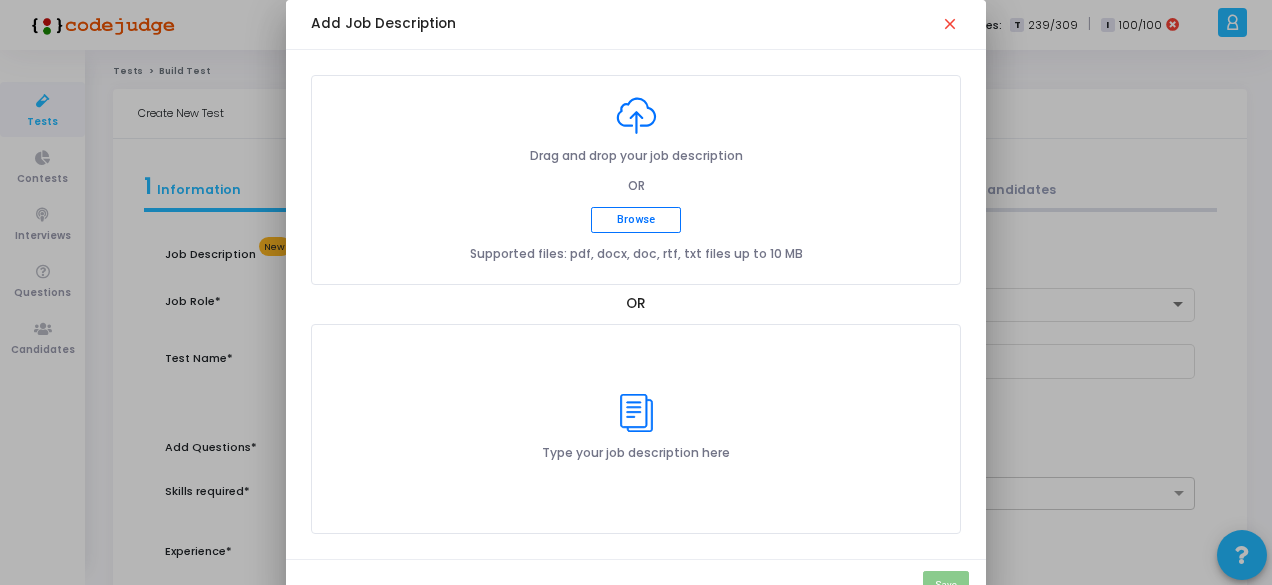 click on "Drag and drop your job description OR Browse Supported files: pdf, docx, doc, rtf, txt files up to 10 MB" at bounding box center [636, 180] 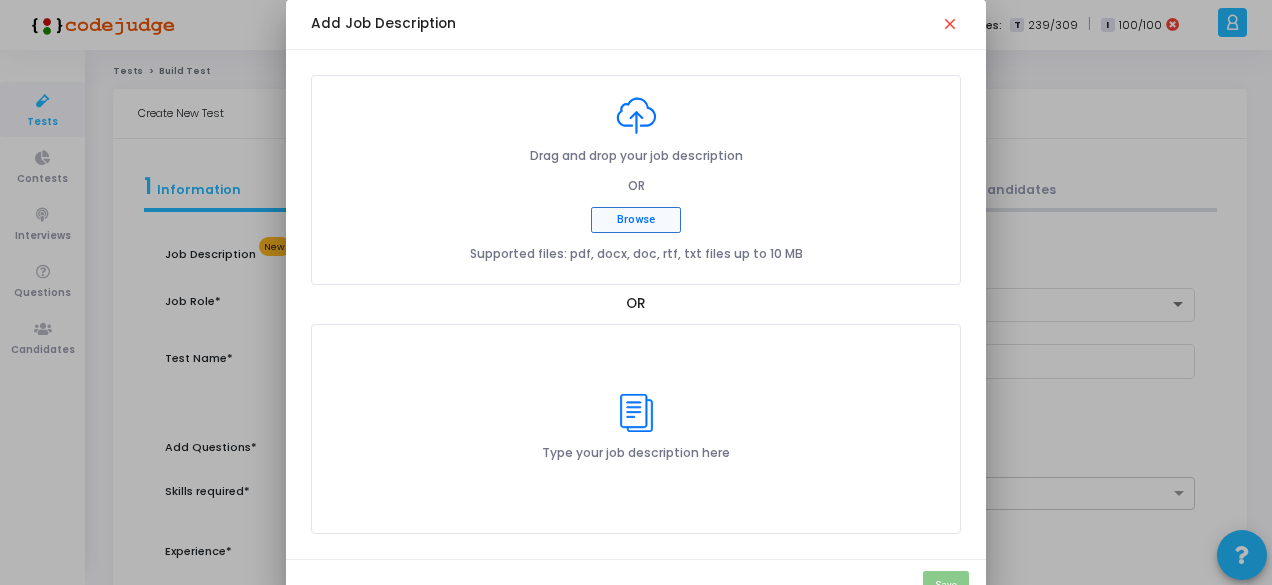 click on "Browse" at bounding box center (636, 220) 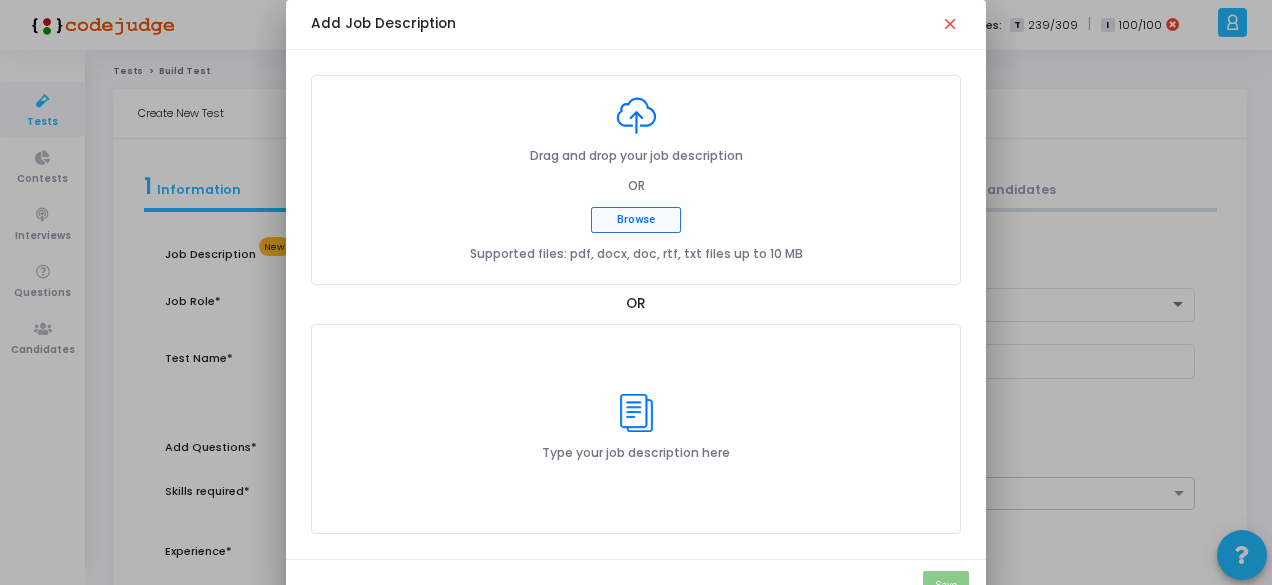 type on "C:\fakepath\Lead AI-ML Engineer JD.pdf" 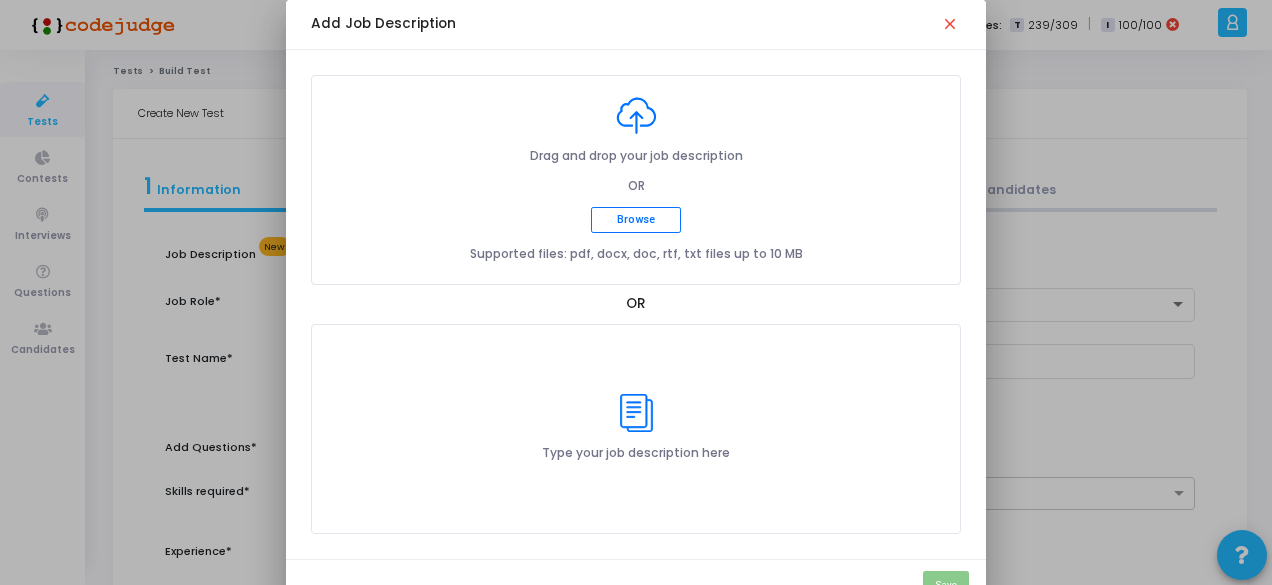 type 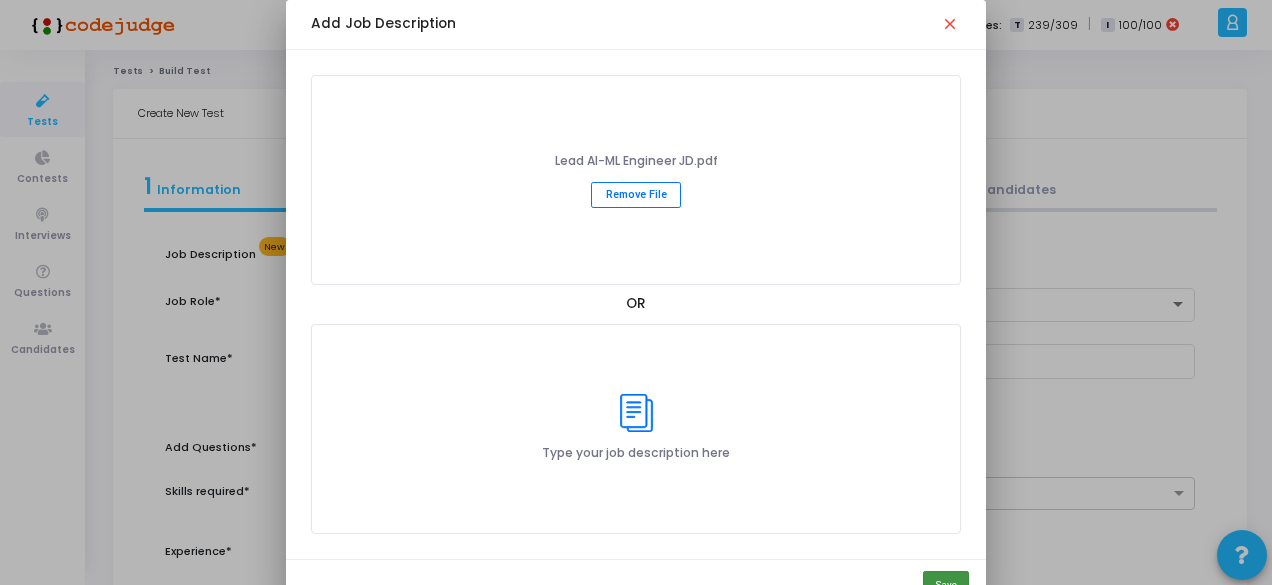 click on "Save" at bounding box center (946, 585) 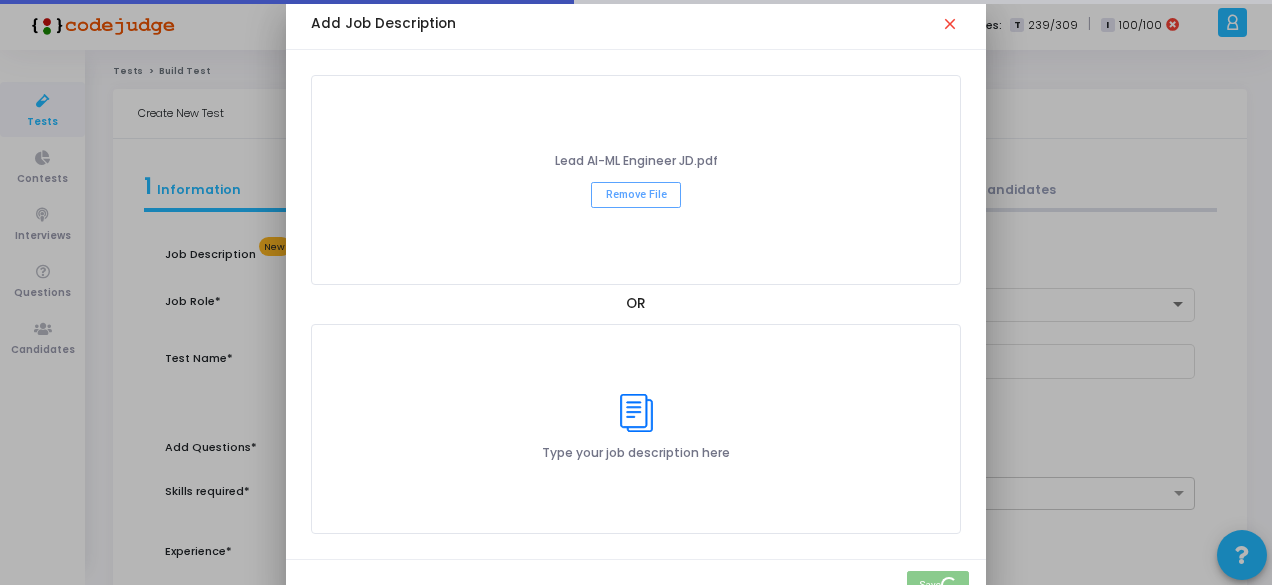 type on "Lead AI/ML Engineer Assessment" 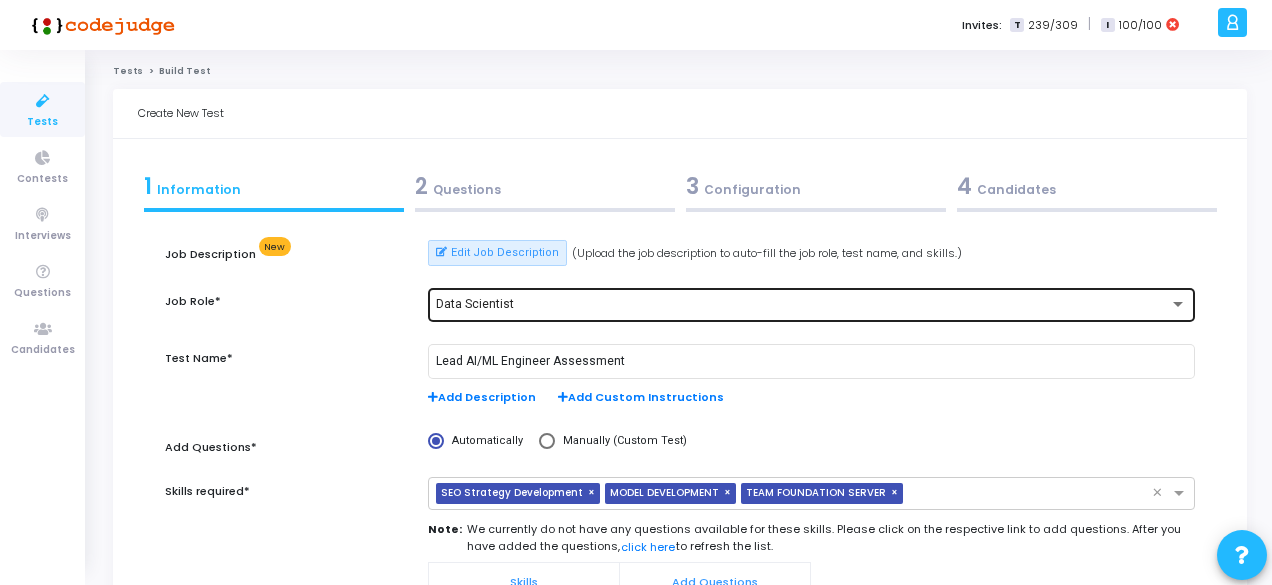 click on "Data Scientist" at bounding box center (802, 305) 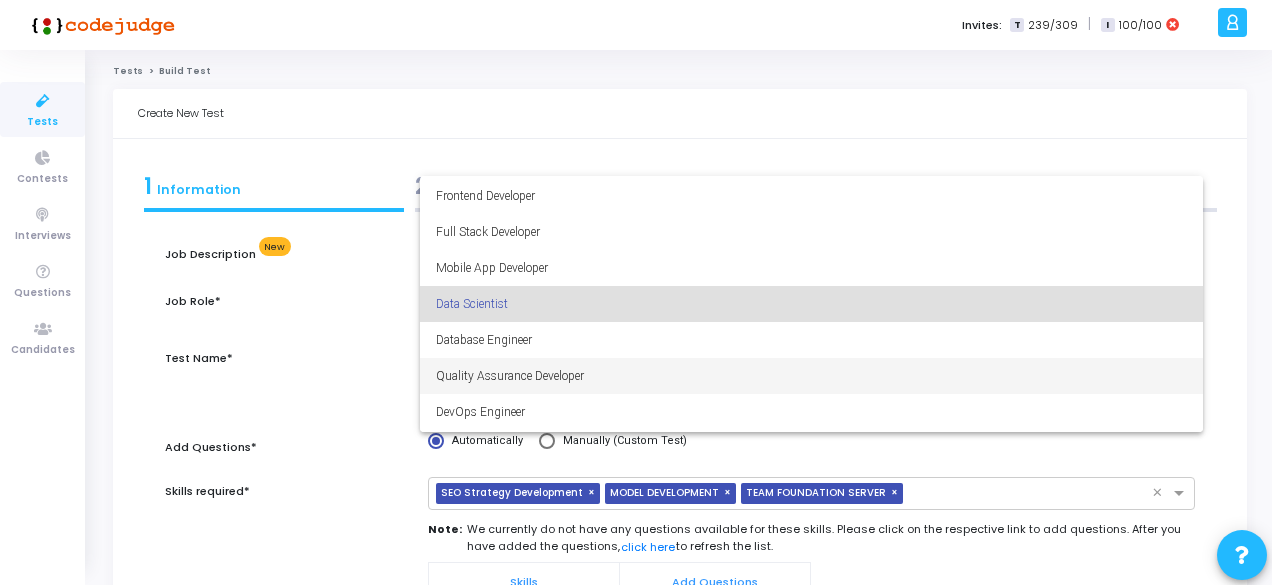 scroll, scrollTop: 140, scrollLeft: 0, axis: vertical 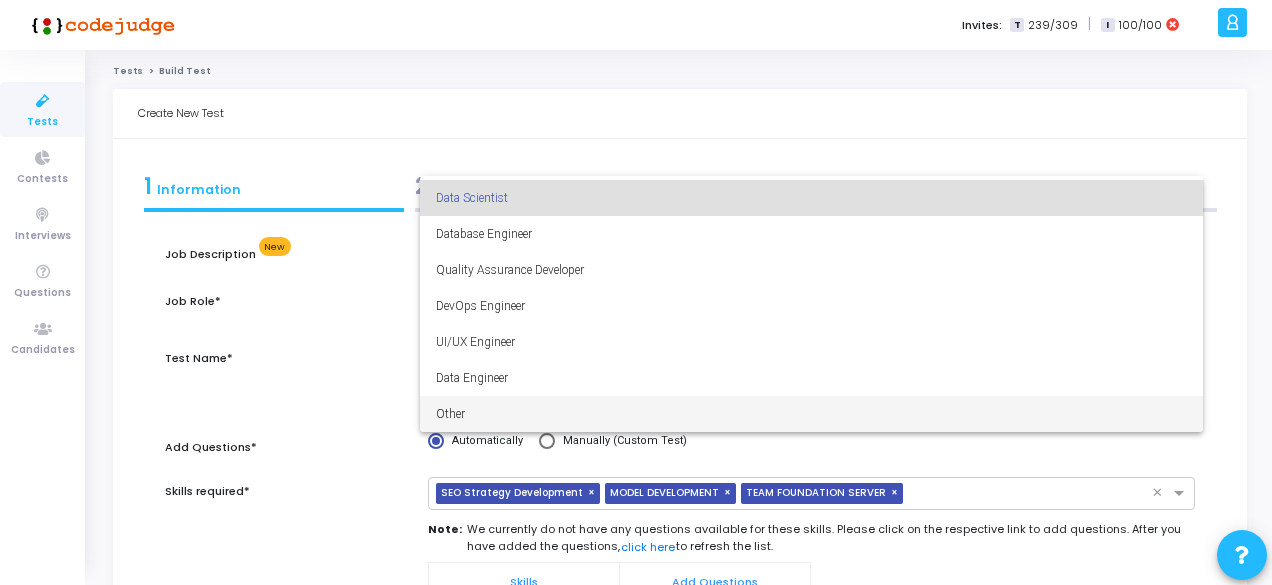 click on "Other" at bounding box center (811, 414) 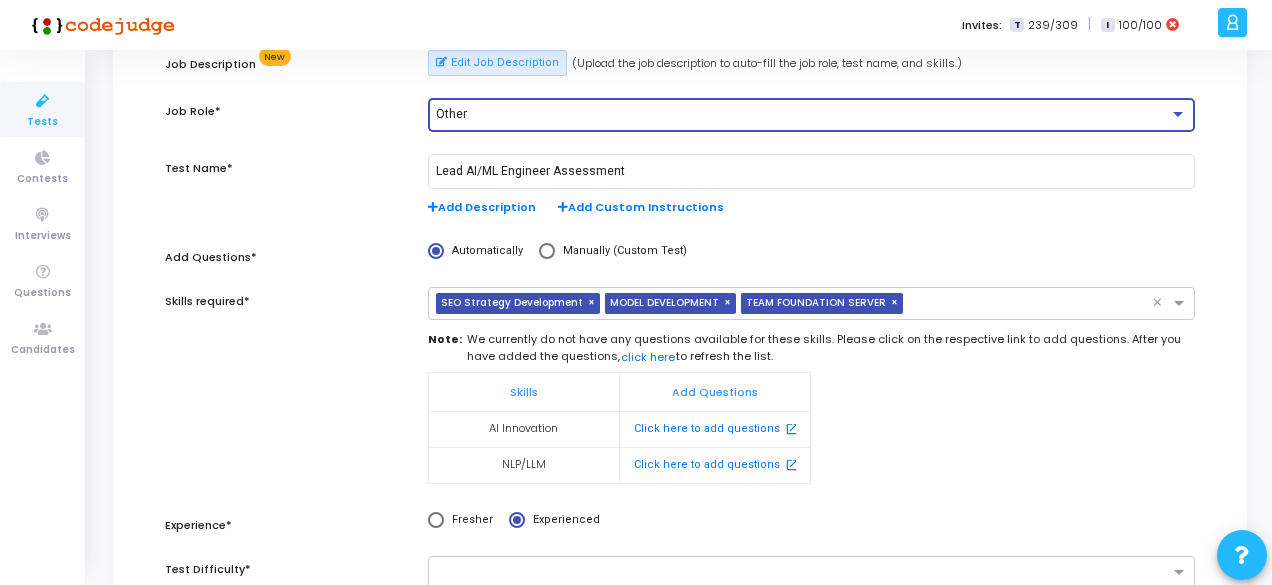 scroll, scrollTop: 191, scrollLeft: 0, axis: vertical 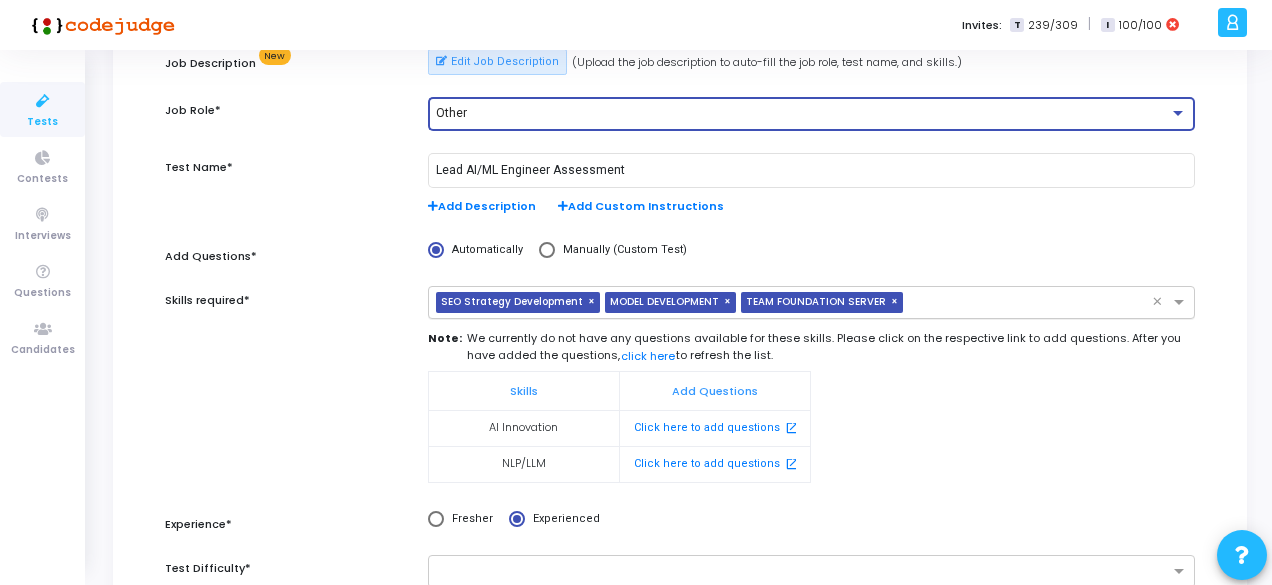 click on "×" at bounding box center [897, 302] 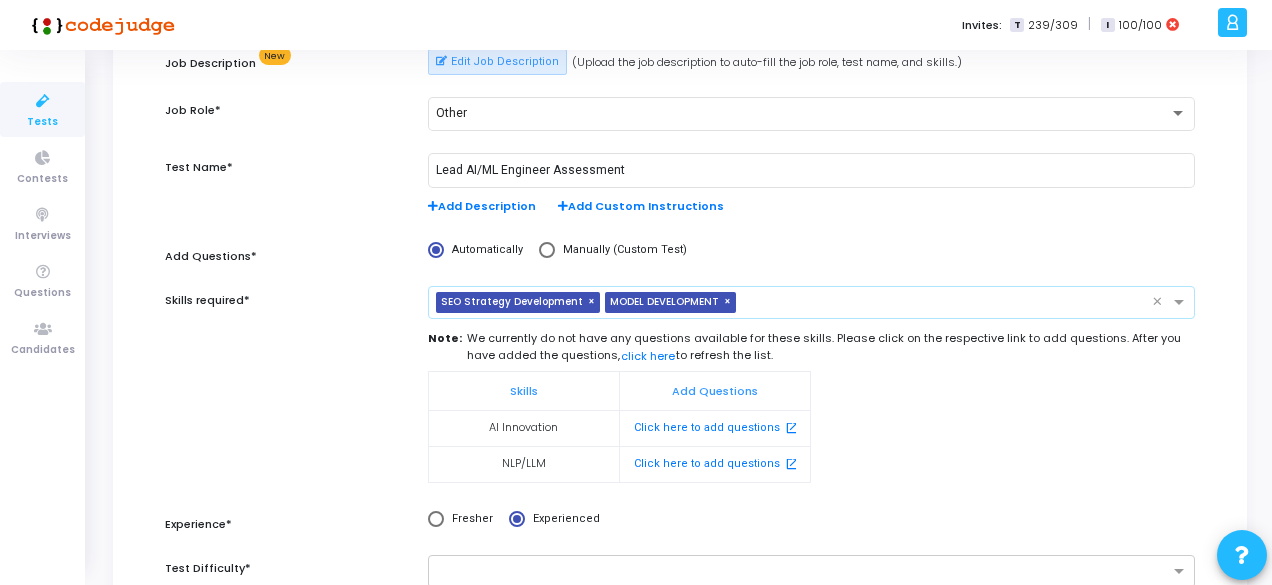 click on "×" at bounding box center [594, 302] 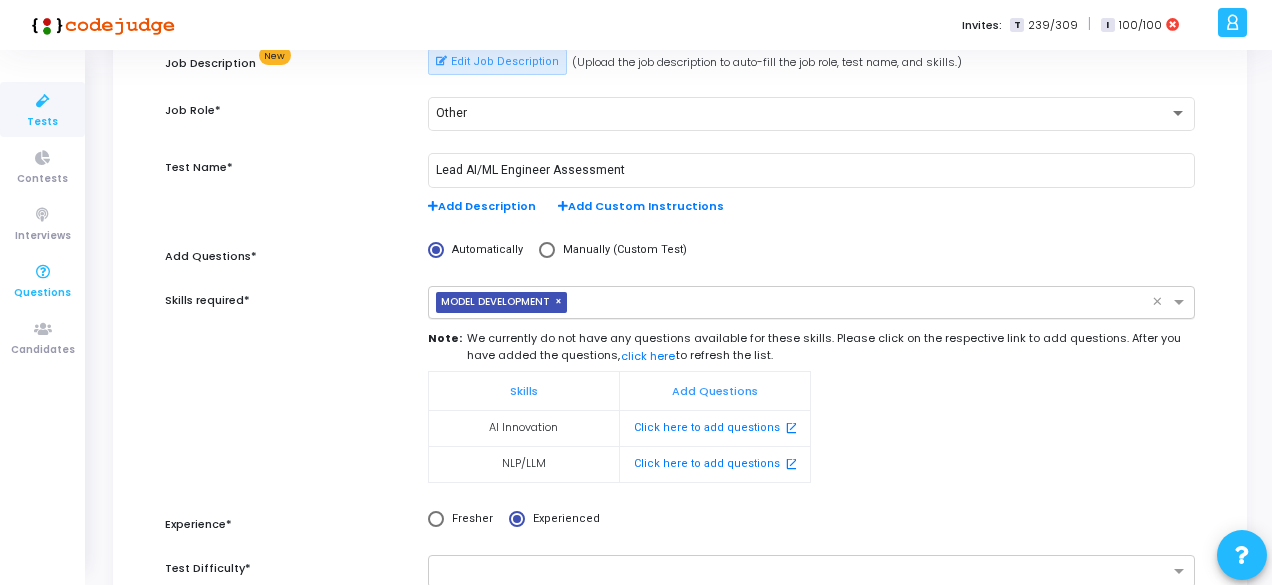 click on "Questions" at bounding box center [42, 293] 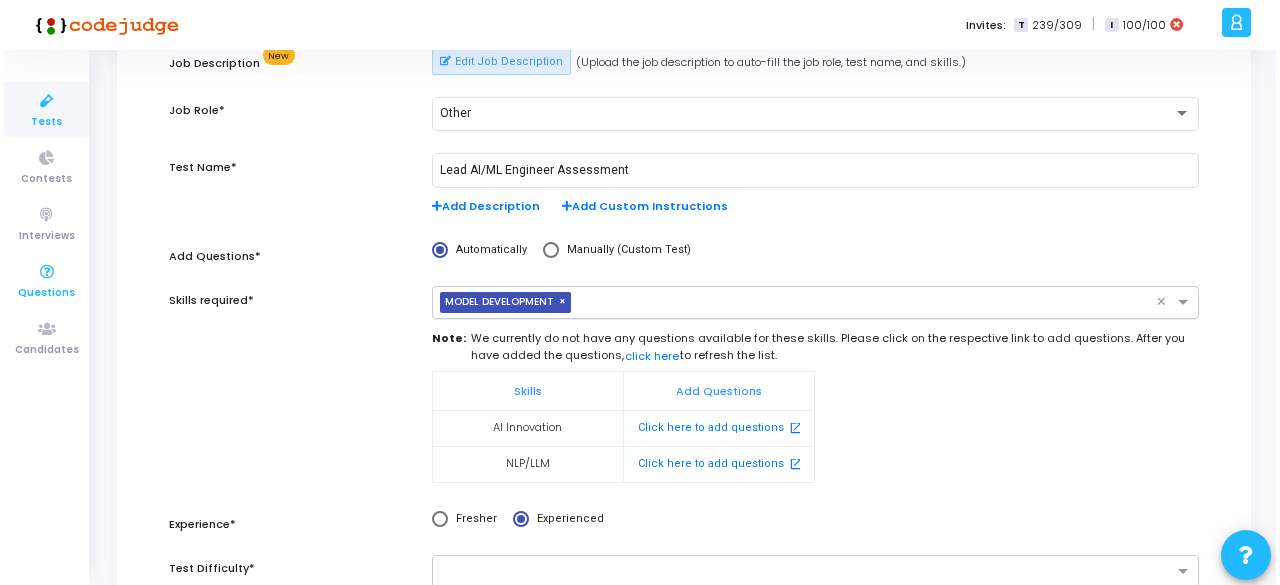 scroll, scrollTop: 0, scrollLeft: 0, axis: both 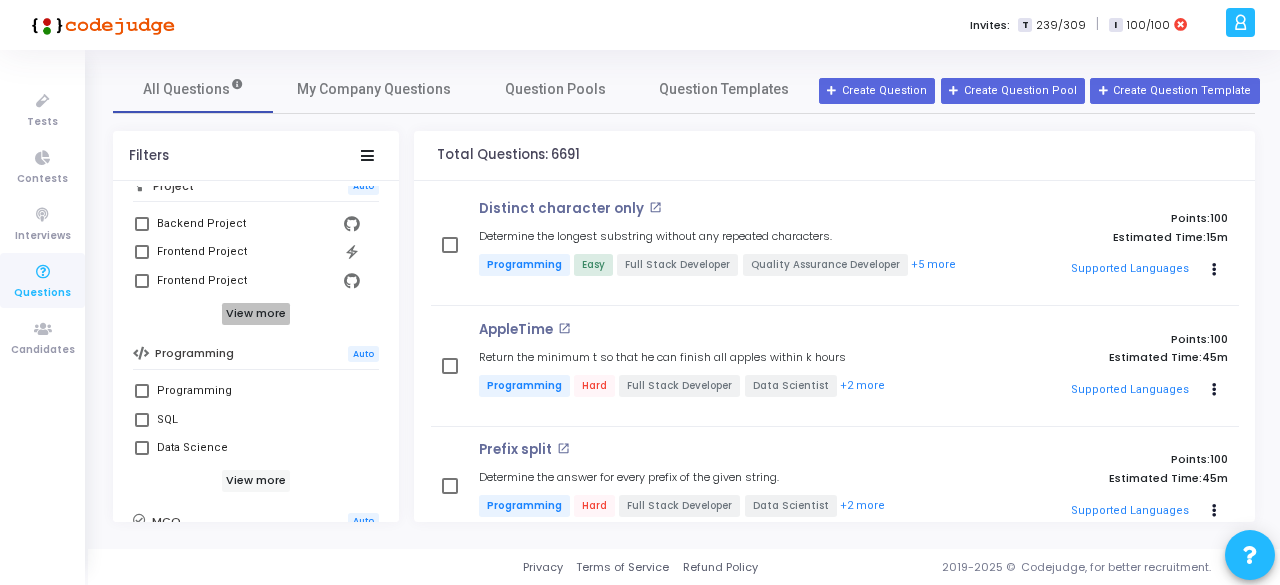click on "View more" at bounding box center (256, 314) 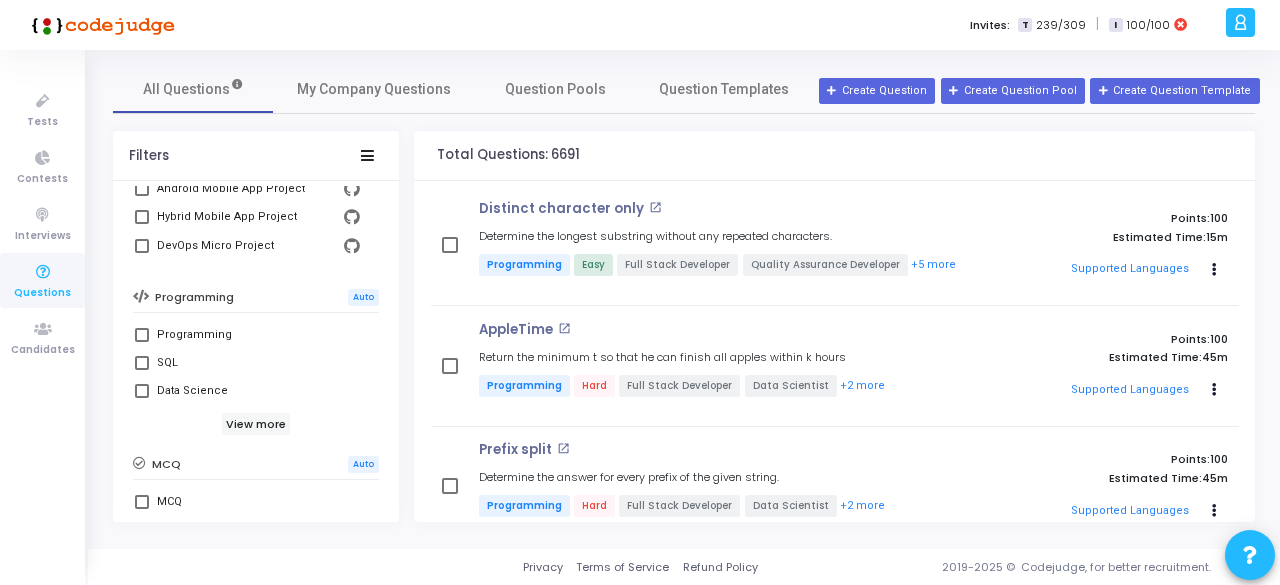 scroll, scrollTop: 392, scrollLeft: 0, axis: vertical 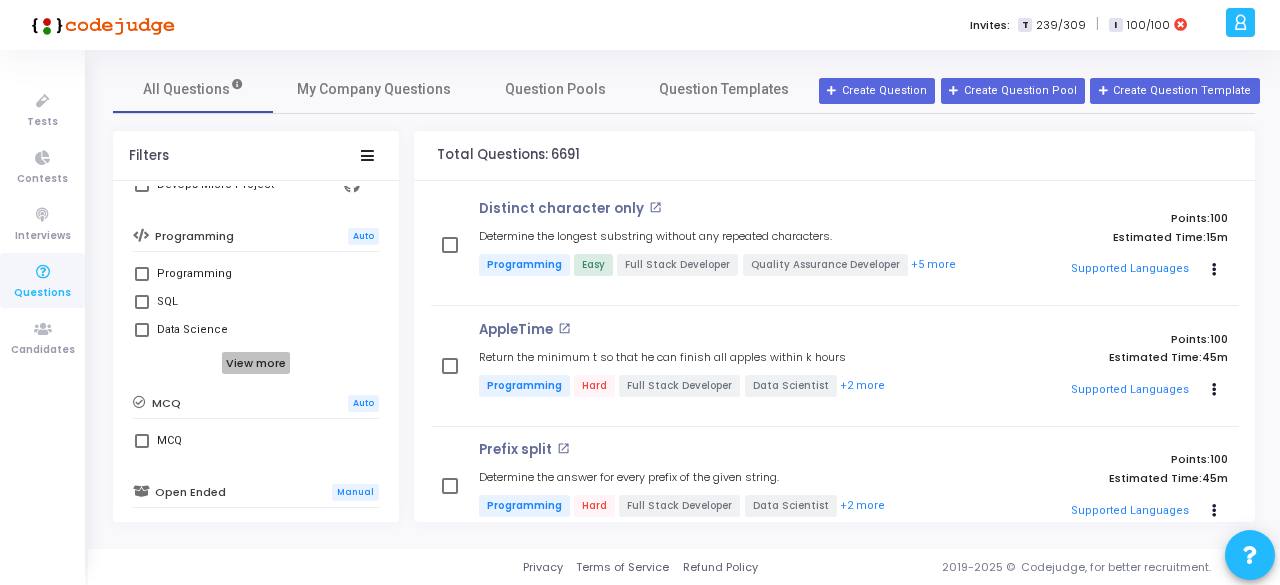 click on "View more" at bounding box center [256, 363] 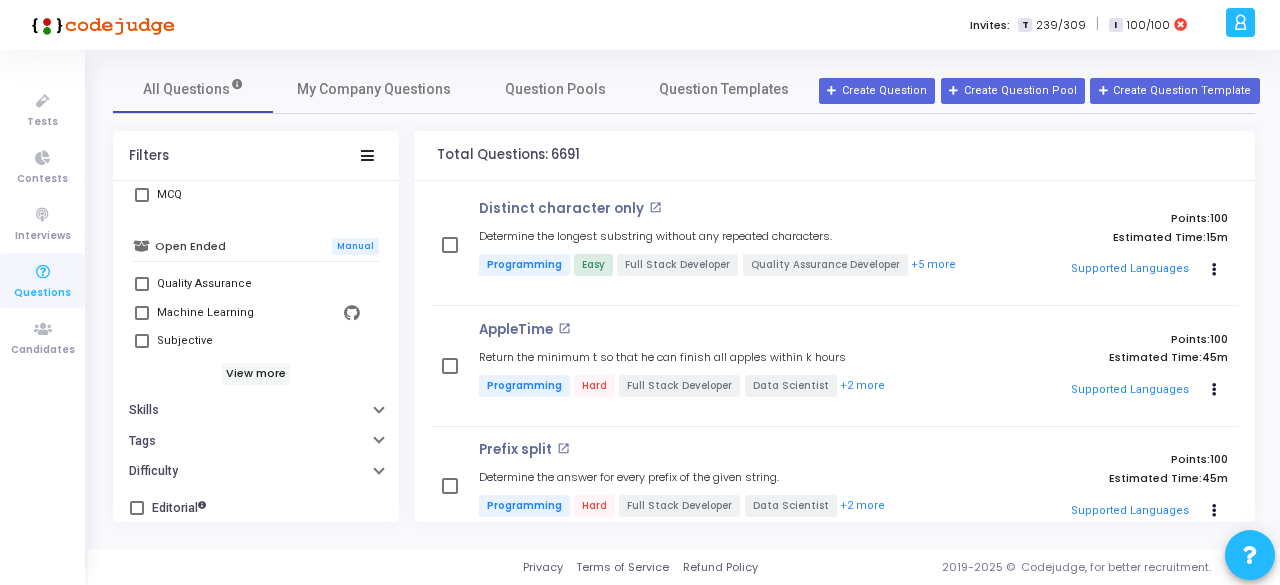 scroll, scrollTop: 648, scrollLeft: 0, axis: vertical 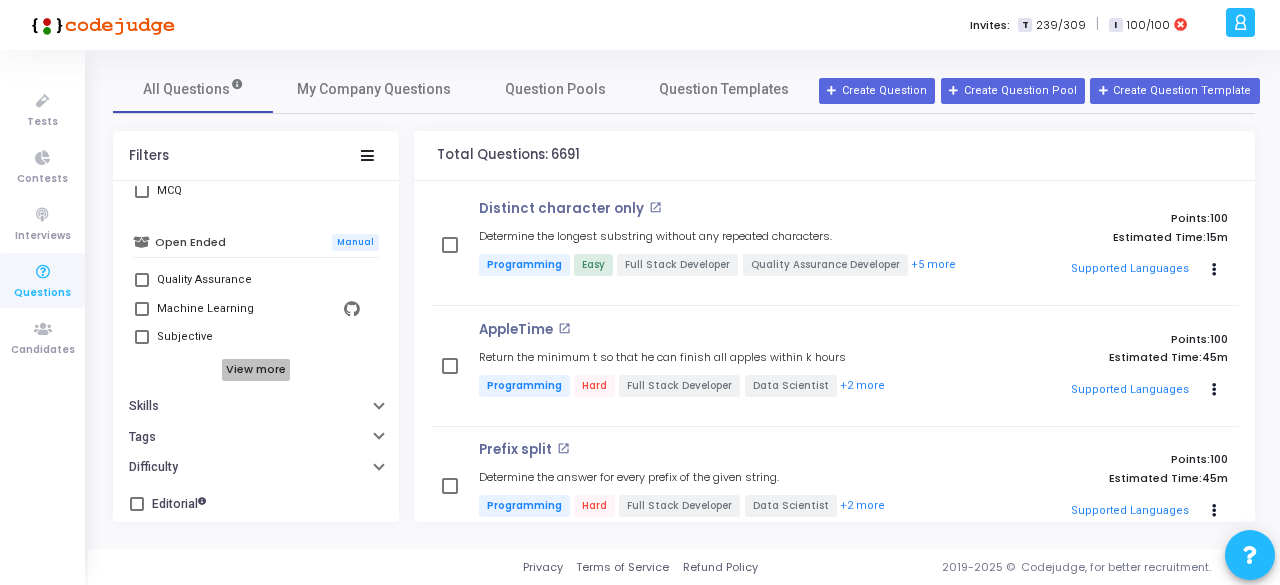 click on "View more" at bounding box center (256, 370) 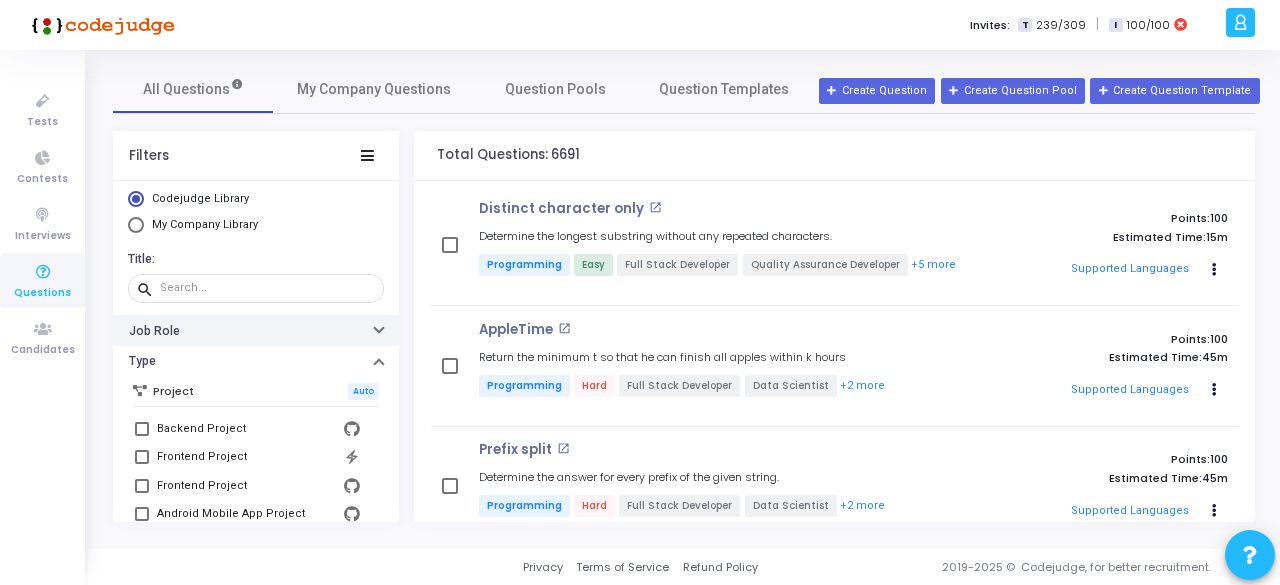 scroll, scrollTop: 0, scrollLeft: 0, axis: both 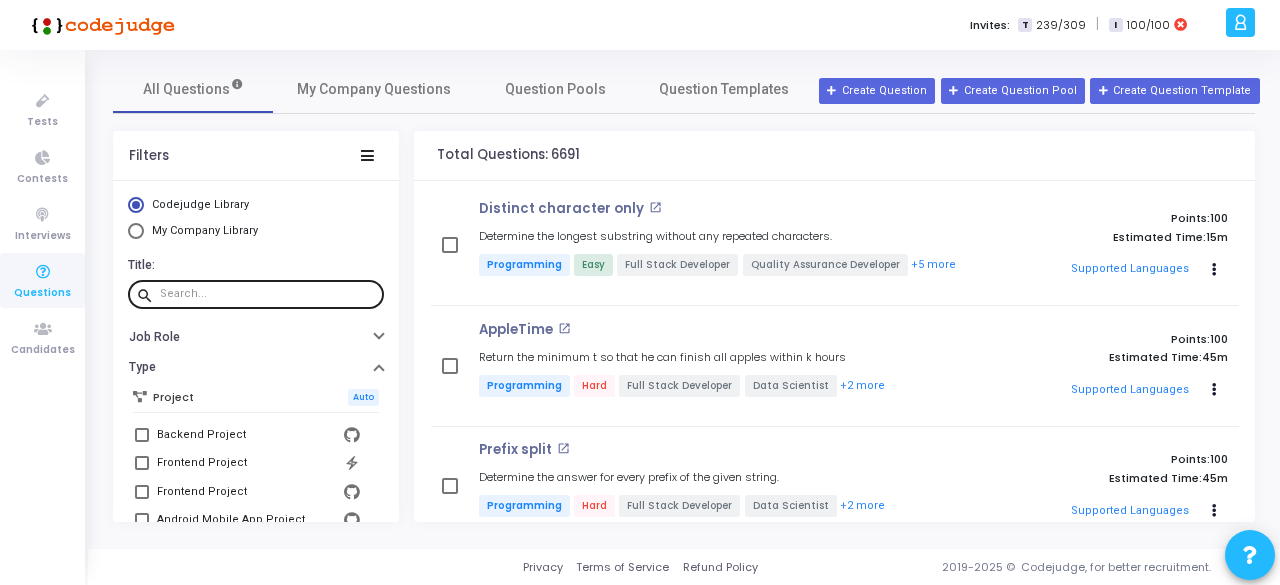 click at bounding box center (268, 294) 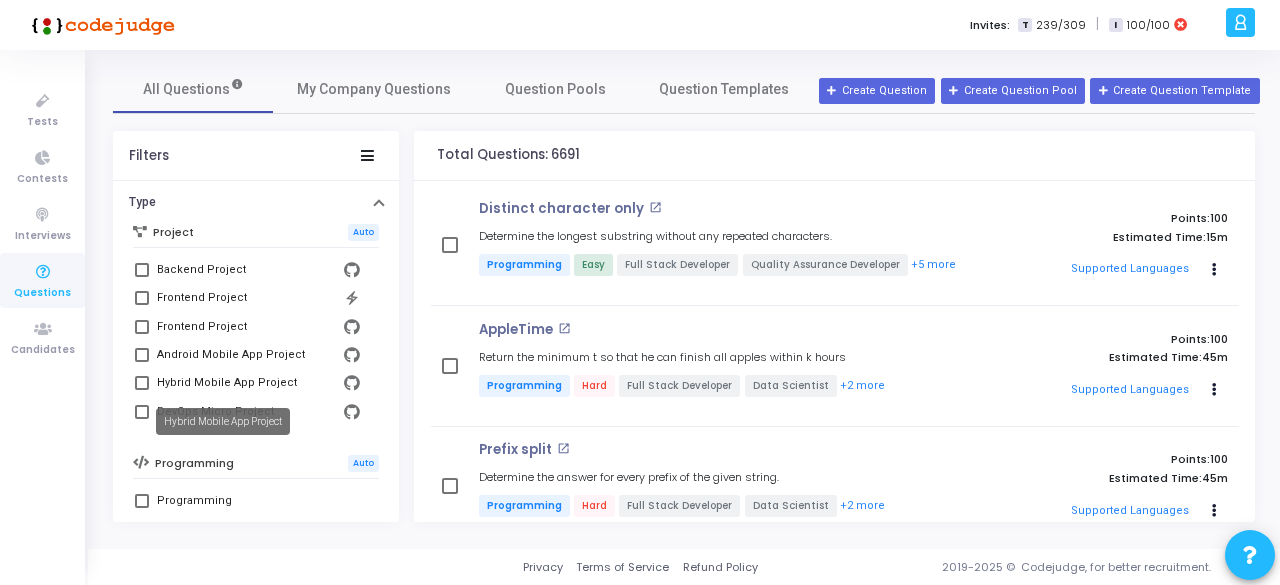 scroll, scrollTop: 0, scrollLeft: 0, axis: both 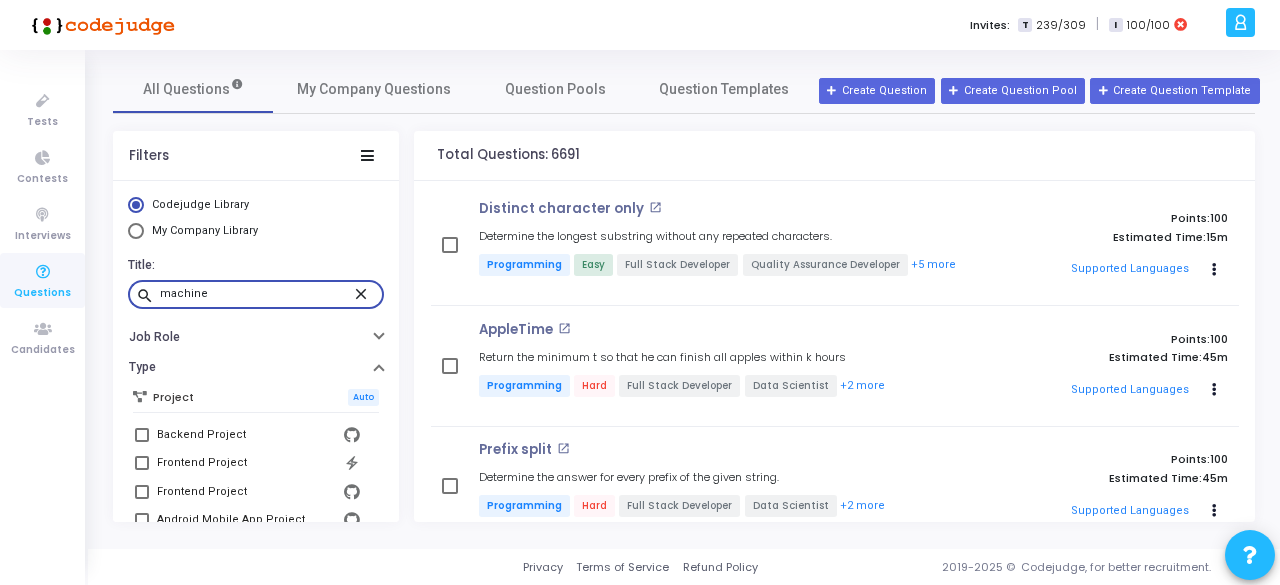 type on "machine" 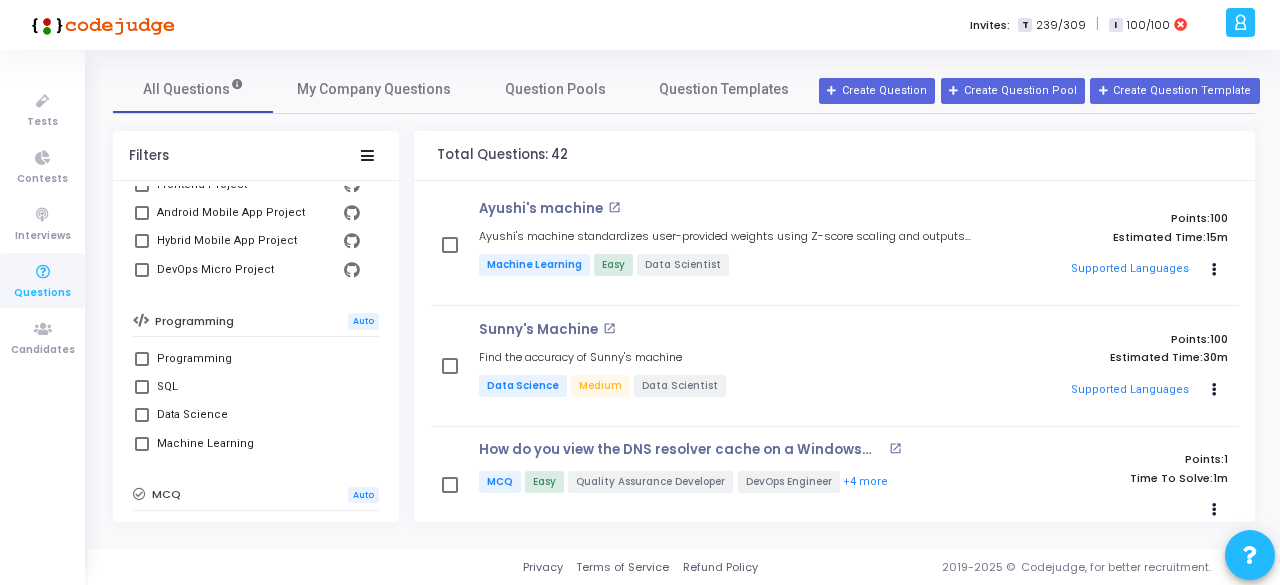 scroll, scrollTop: 311, scrollLeft: 0, axis: vertical 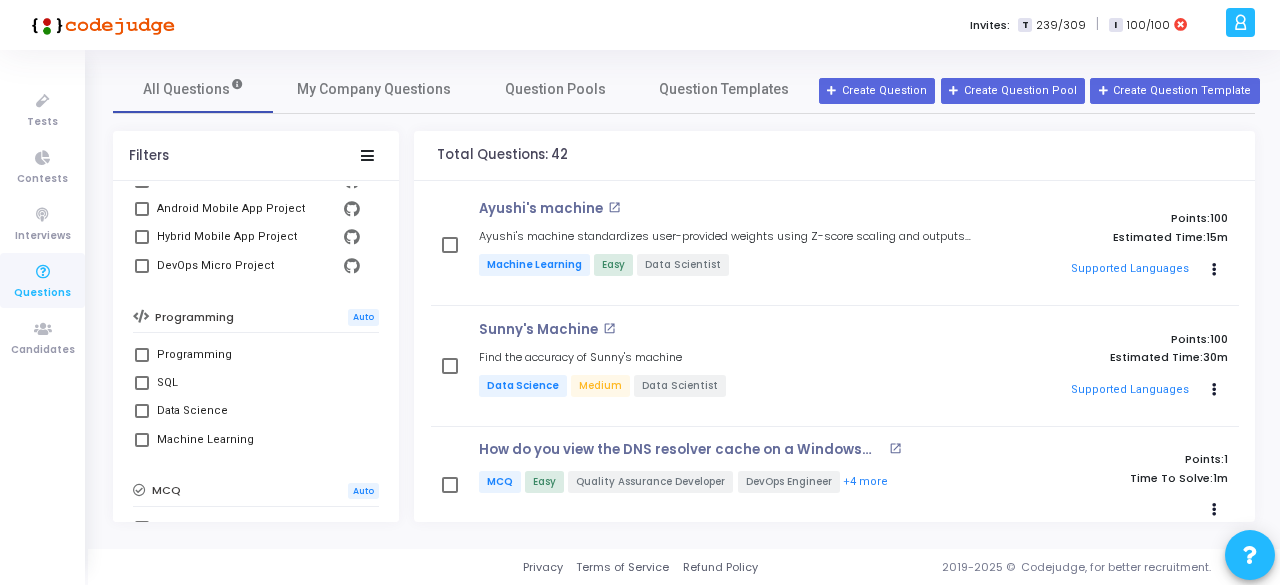 click at bounding box center (142, 440) 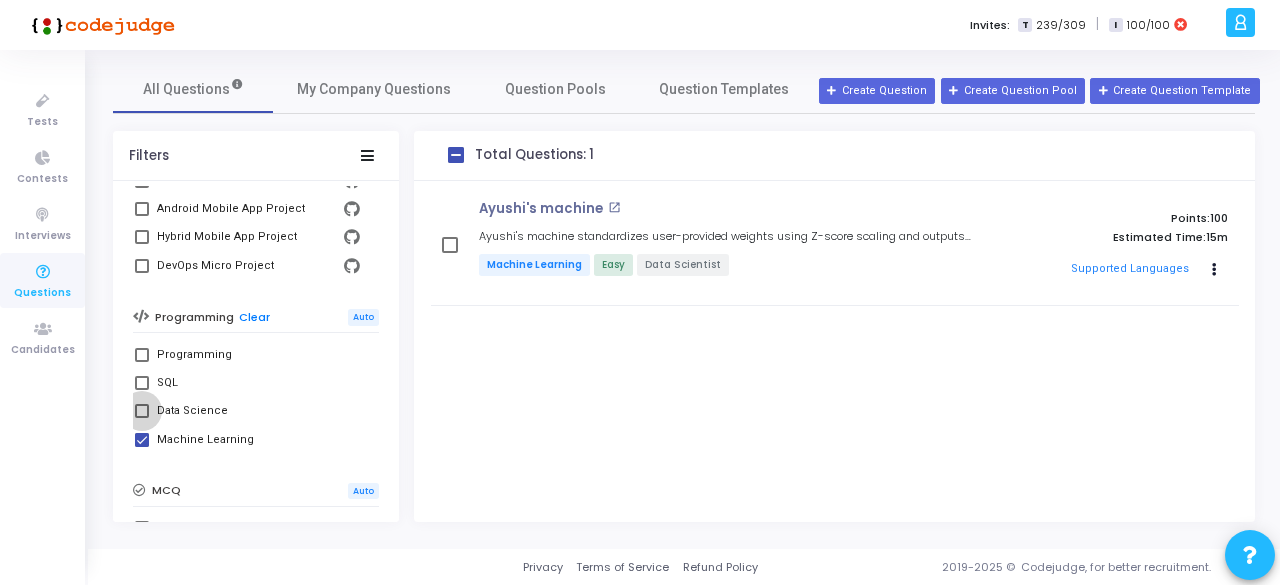click at bounding box center [142, 411] 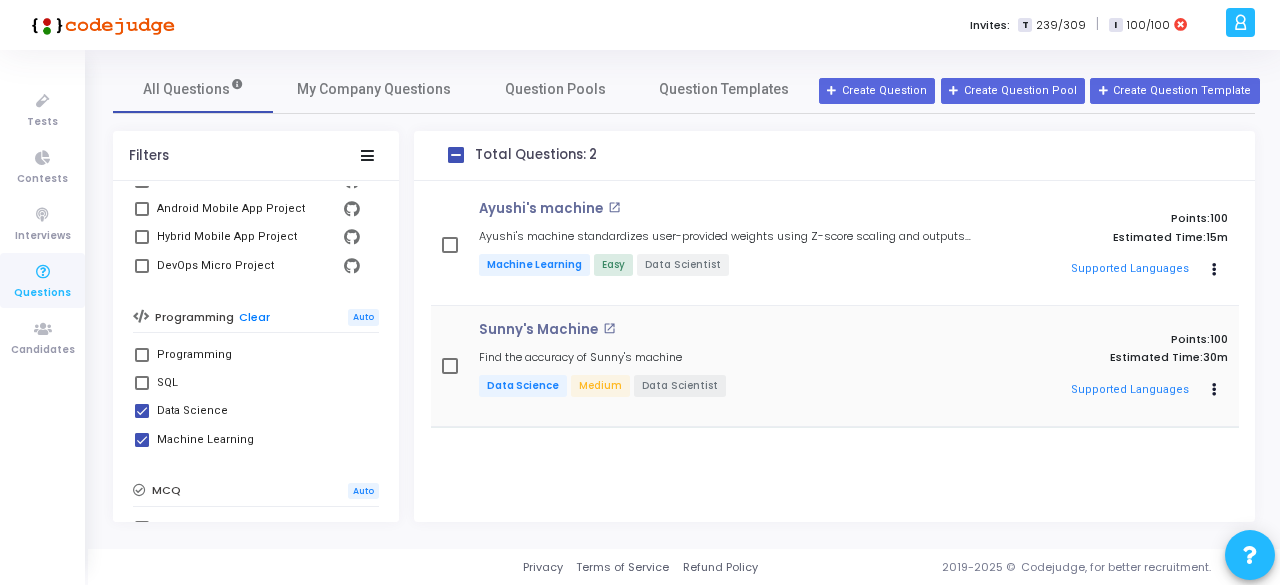 click on "open_in_new" at bounding box center [609, 328] 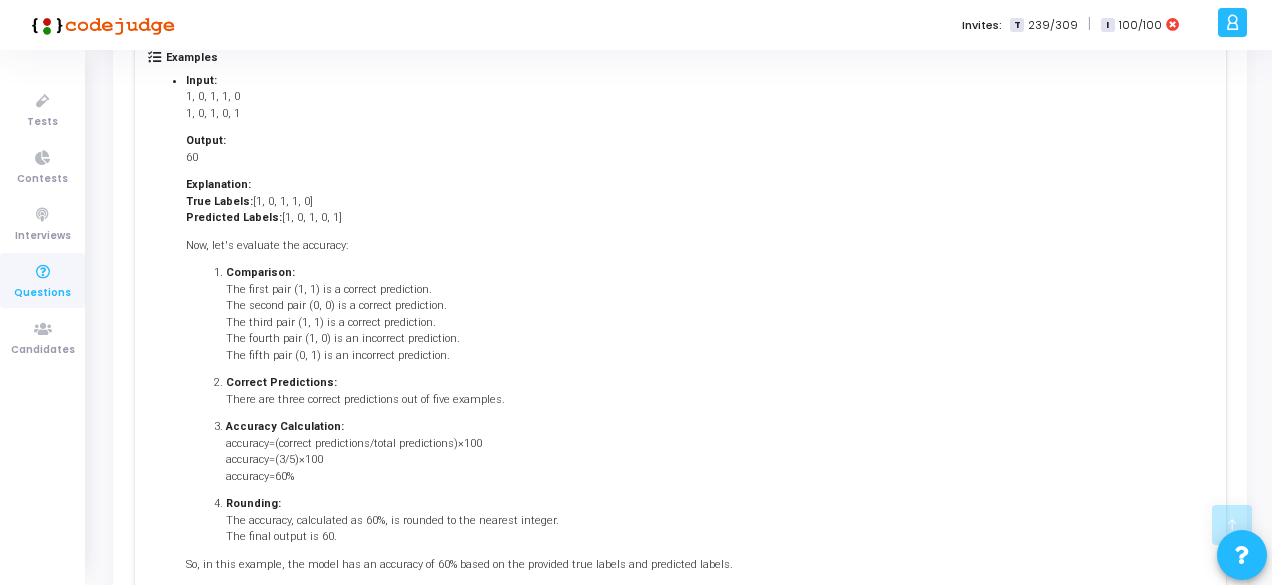 scroll, scrollTop: 601, scrollLeft: 0, axis: vertical 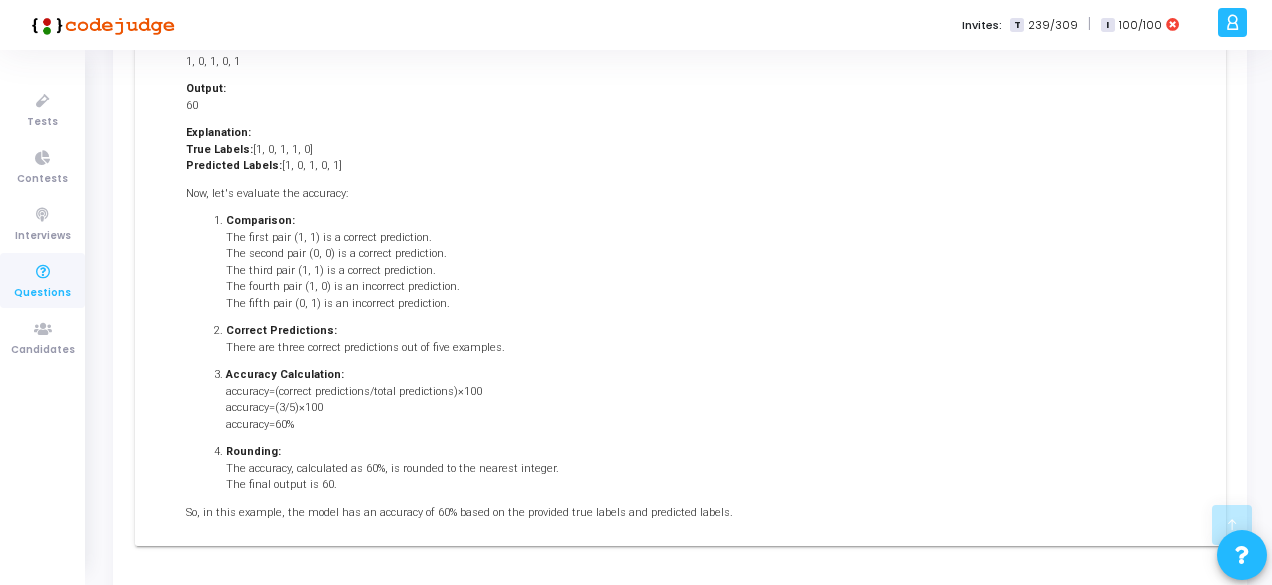 click on "Questions" at bounding box center [42, 293] 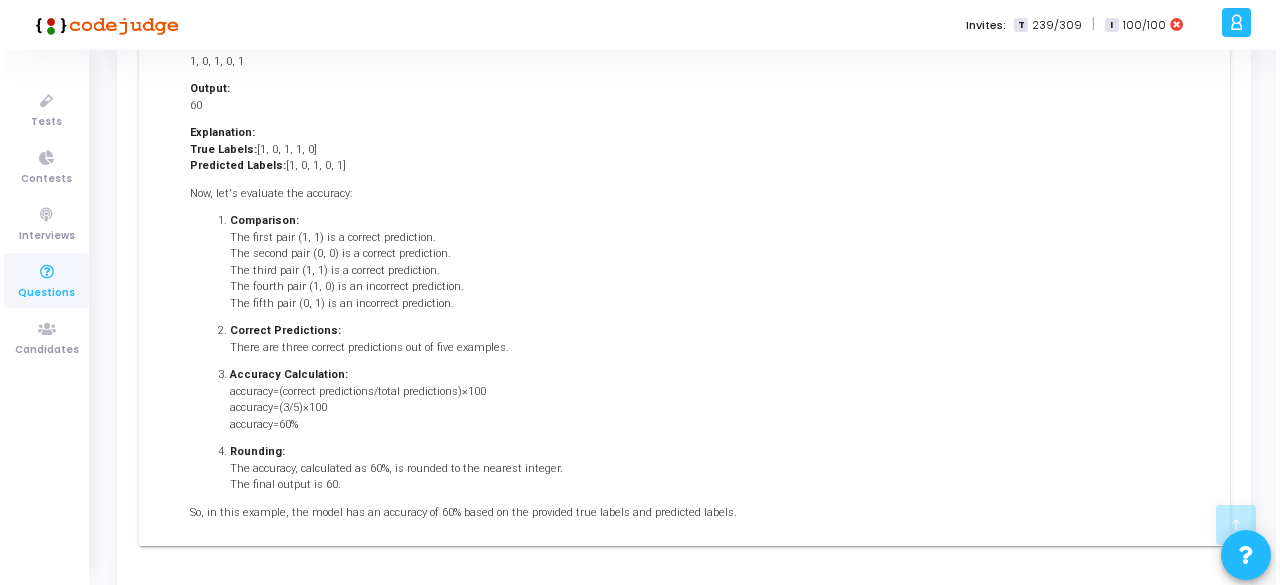 scroll, scrollTop: 0, scrollLeft: 0, axis: both 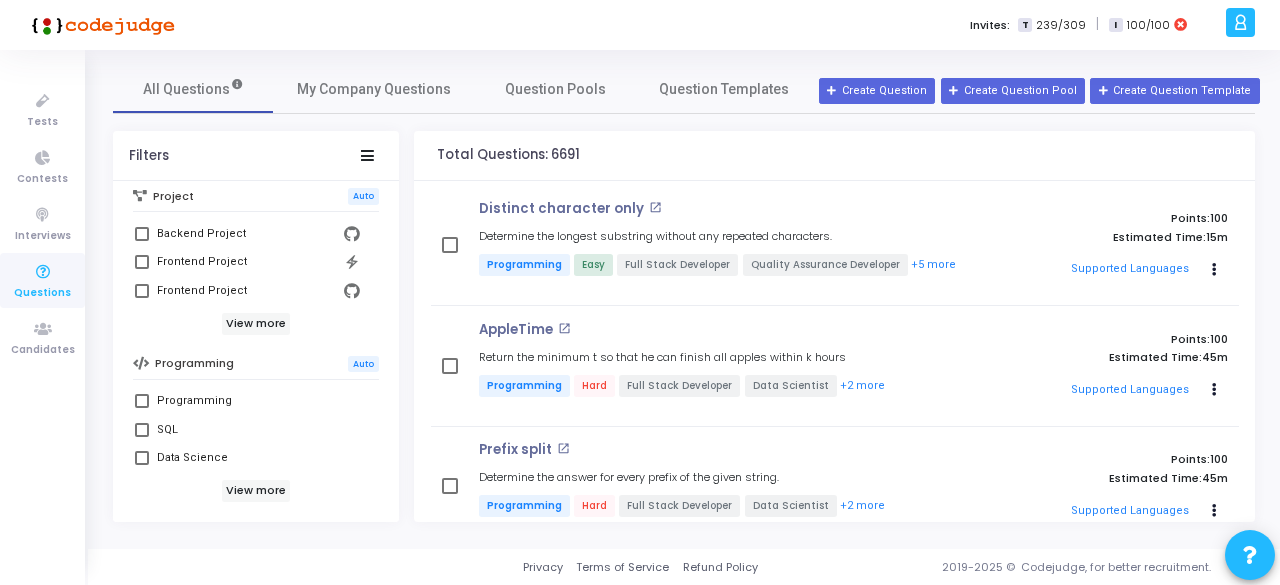 click at bounding box center (142, 430) 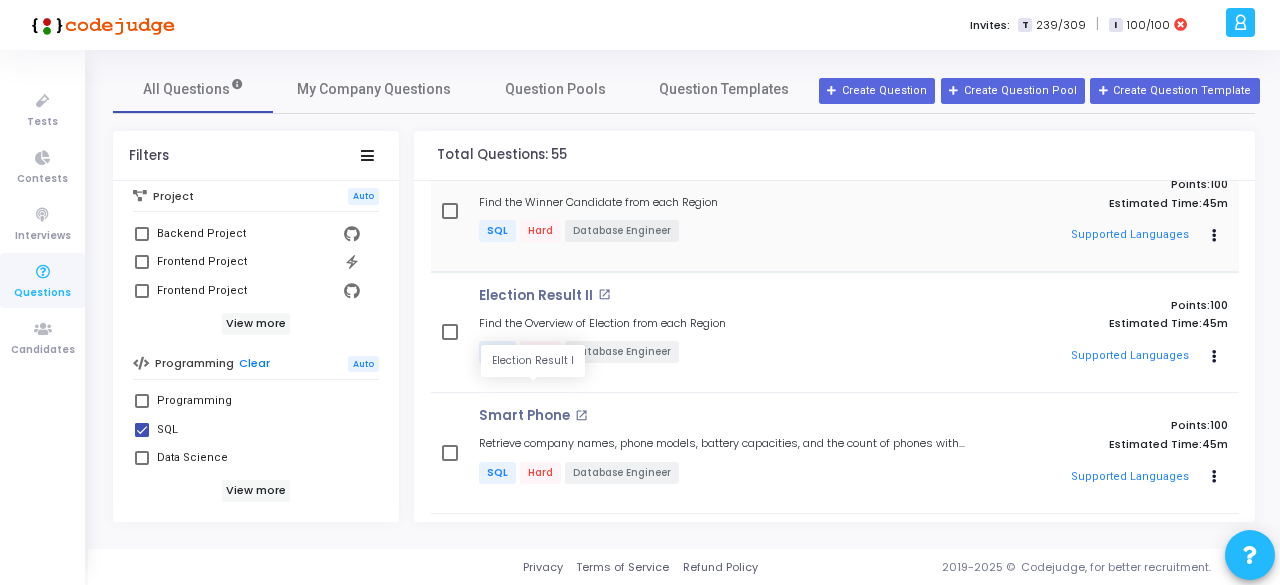 scroll, scrollTop: 1731, scrollLeft: 0, axis: vertical 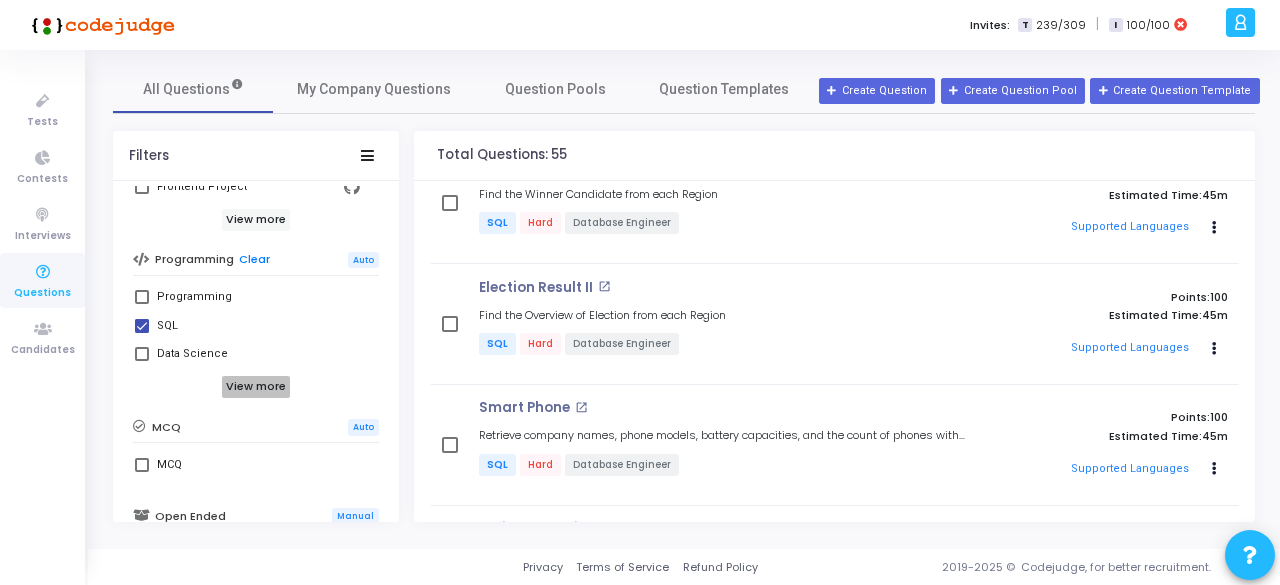 click on "View more" at bounding box center (256, 387) 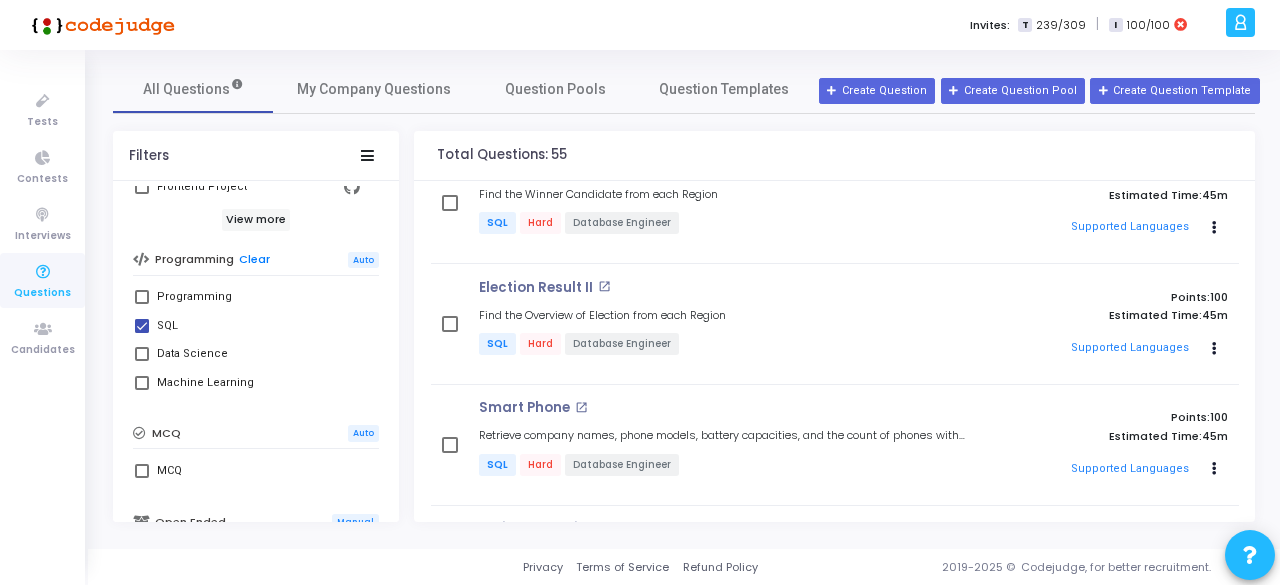 click at bounding box center (142, 326) 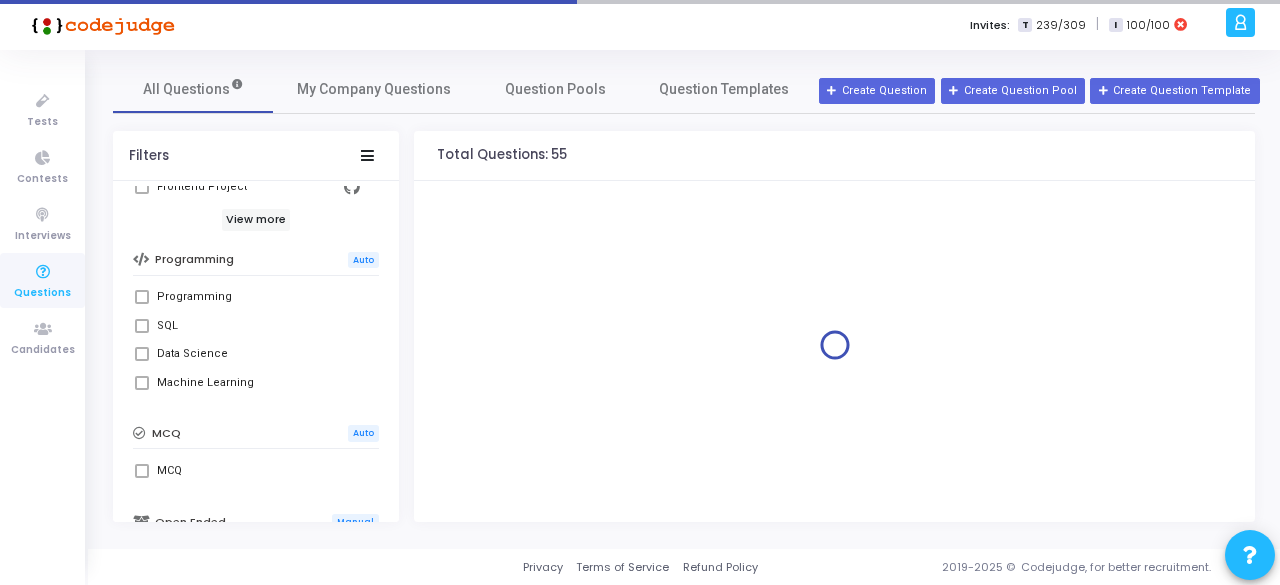 scroll, scrollTop: 0, scrollLeft: 0, axis: both 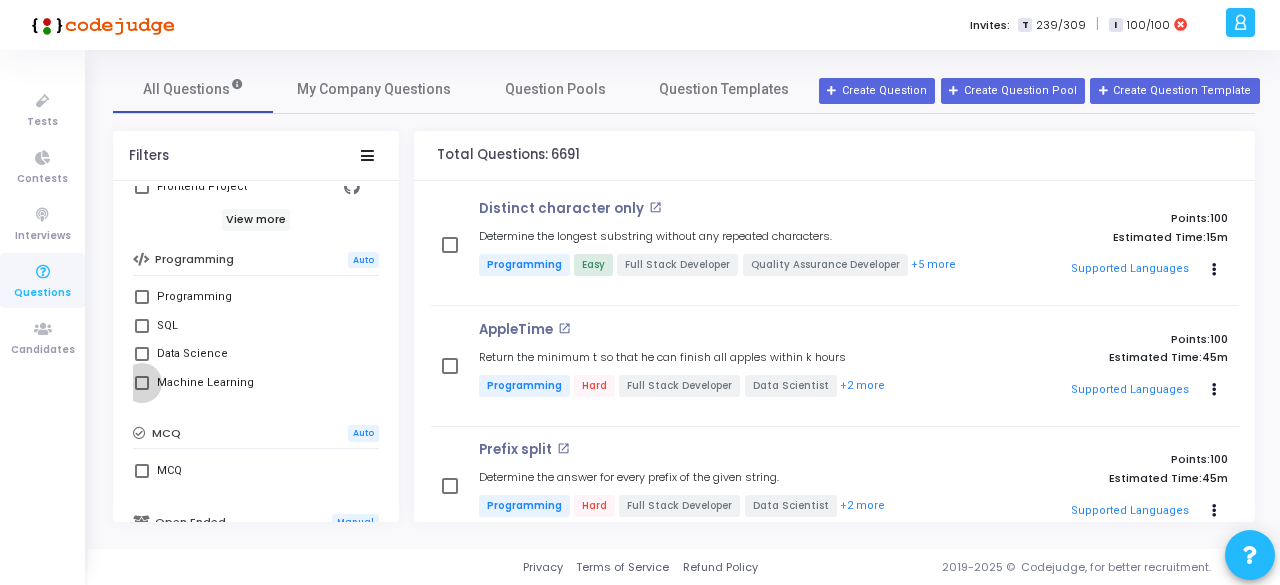 click at bounding box center (142, 383) 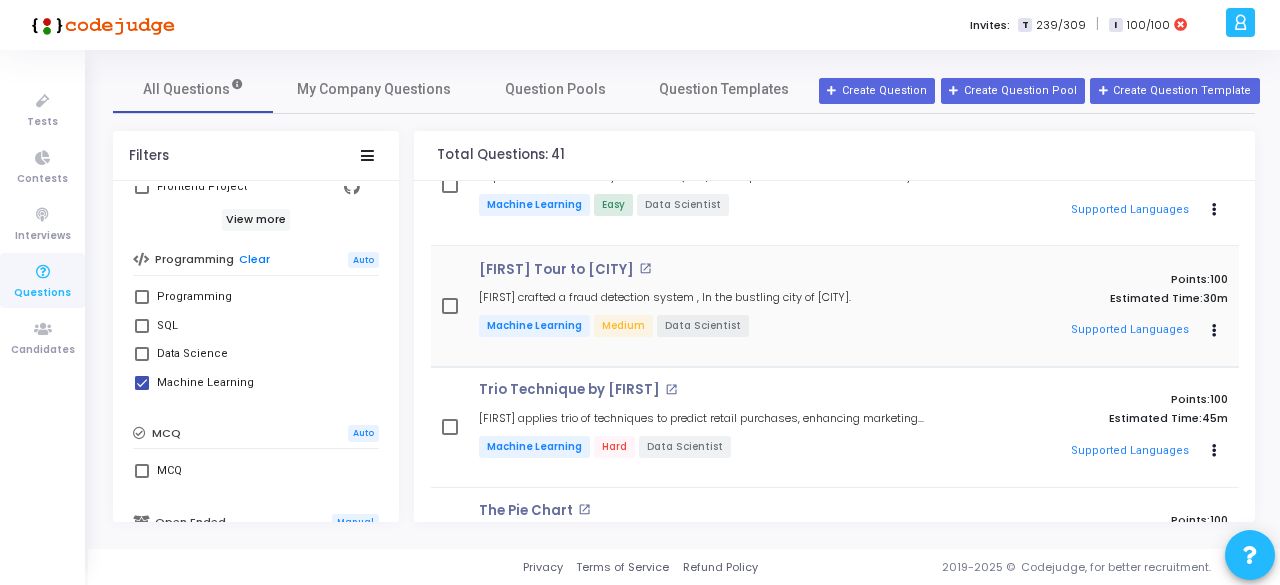 scroll, scrollTop: 665, scrollLeft: 0, axis: vertical 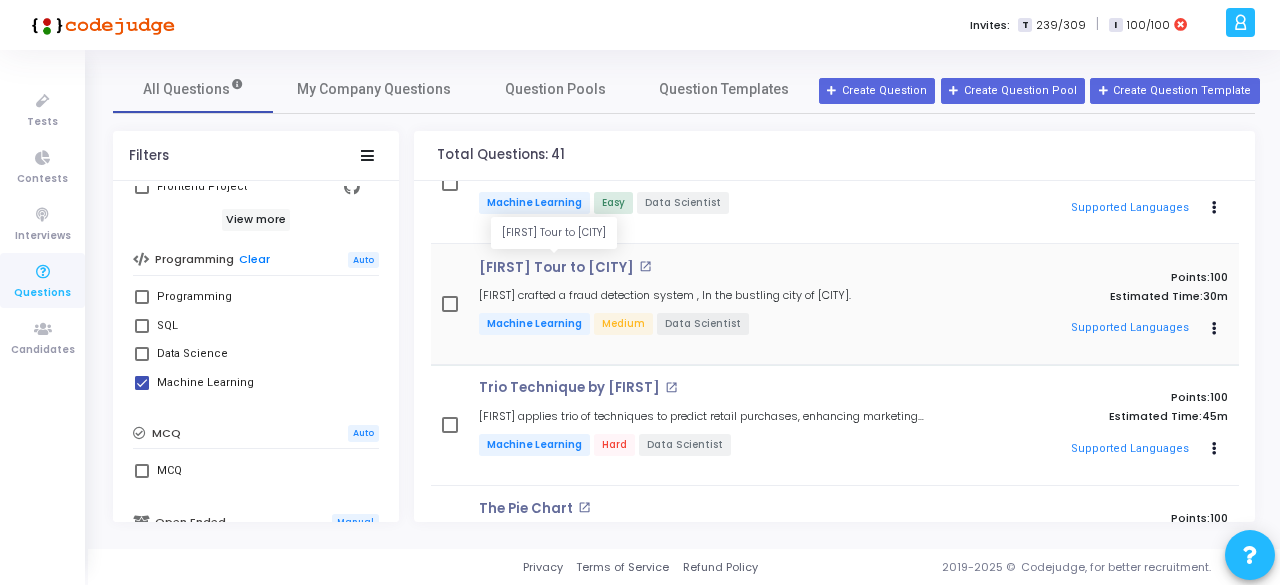 click on "[FIRST] Tour to [CITY]" at bounding box center (556, 268) 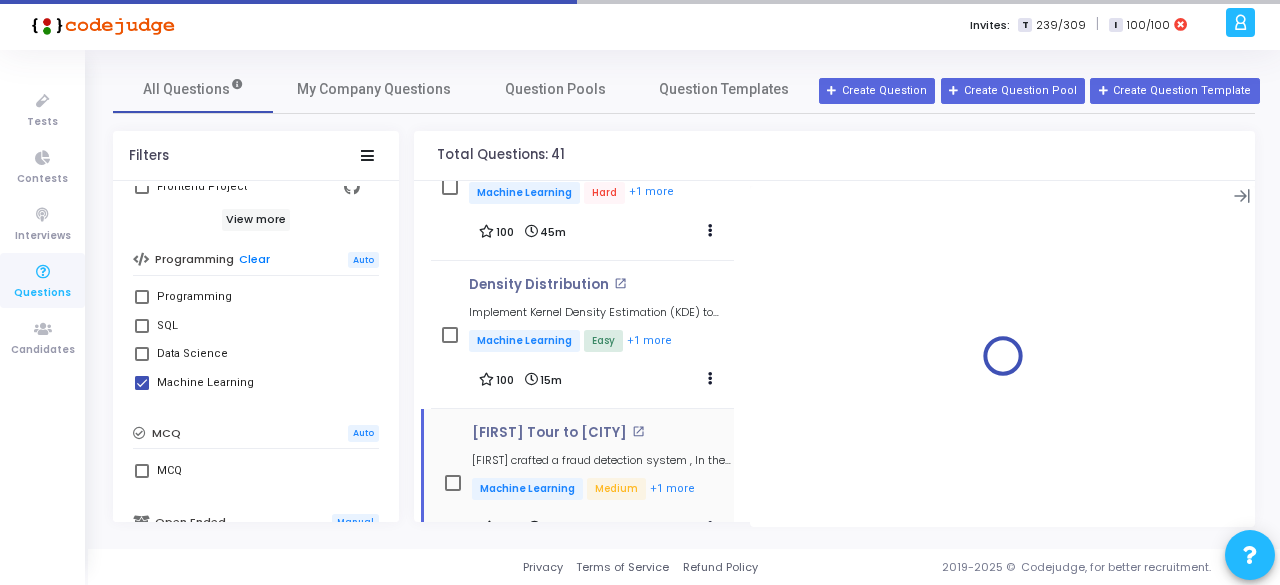 scroll, scrollTop: 820, scrollLeft: 0, axis: vertical 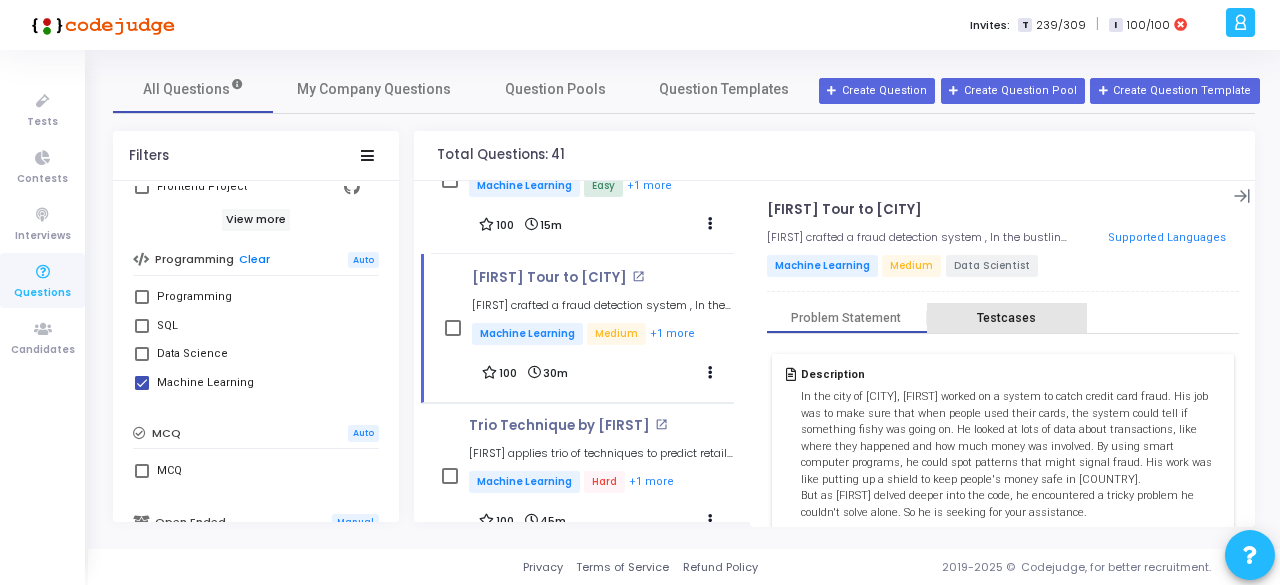 click on "Testcases" at bounding box center (1007, 318) 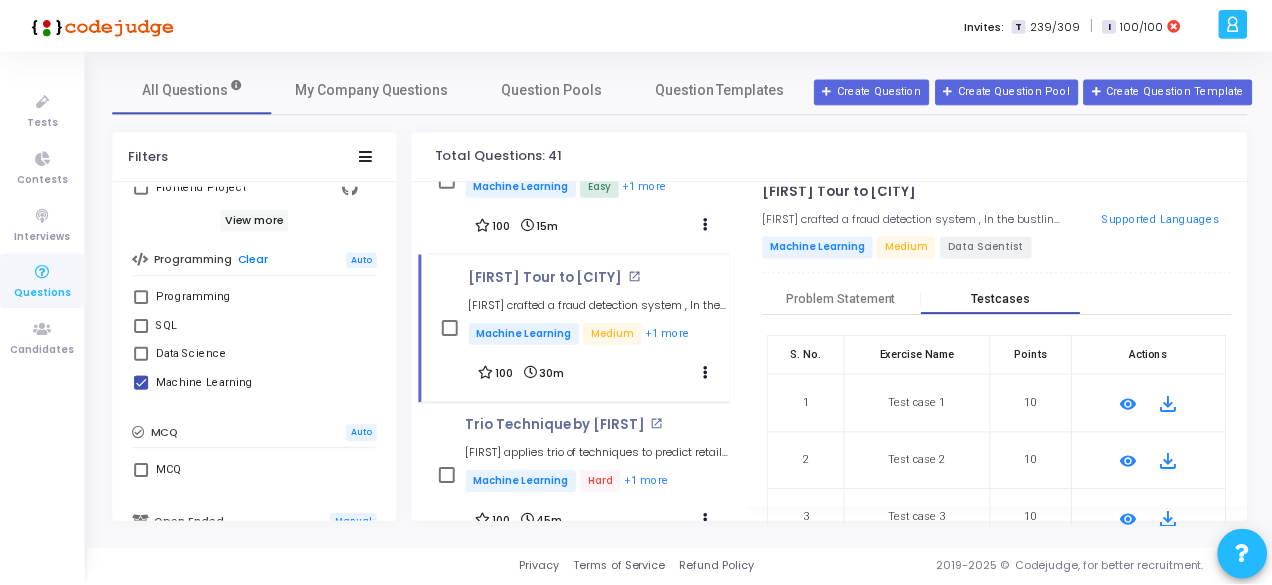 scroll, scrollTop: 20, scrollLeft: 0, axis: vertical 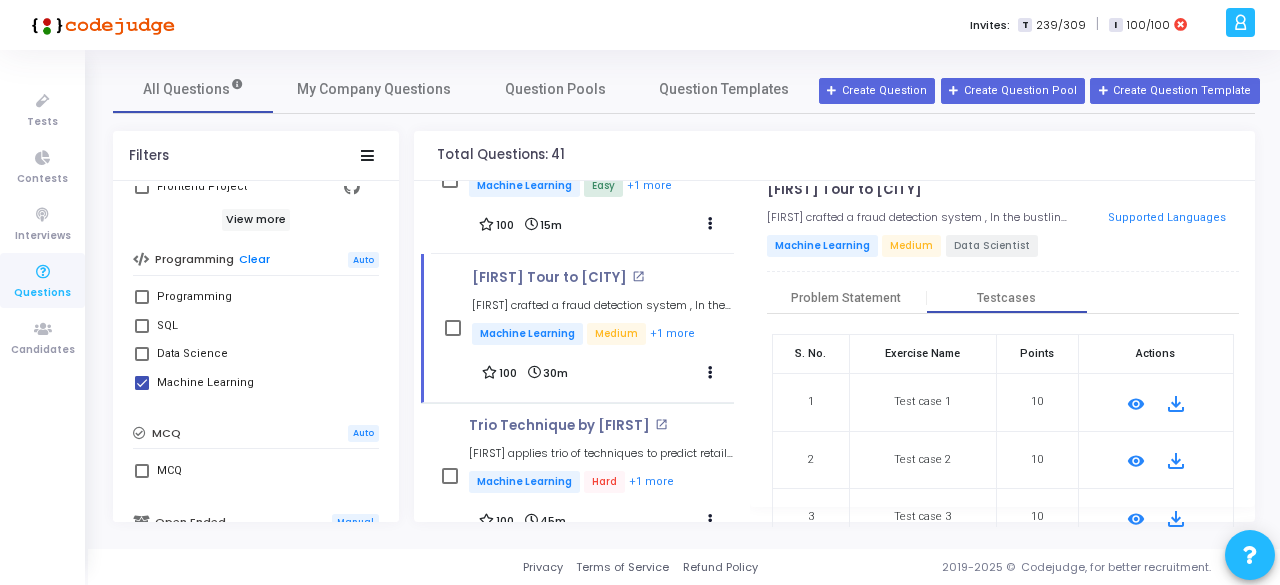 click on "remove_red_eye" at bounding box center [1136, 404] 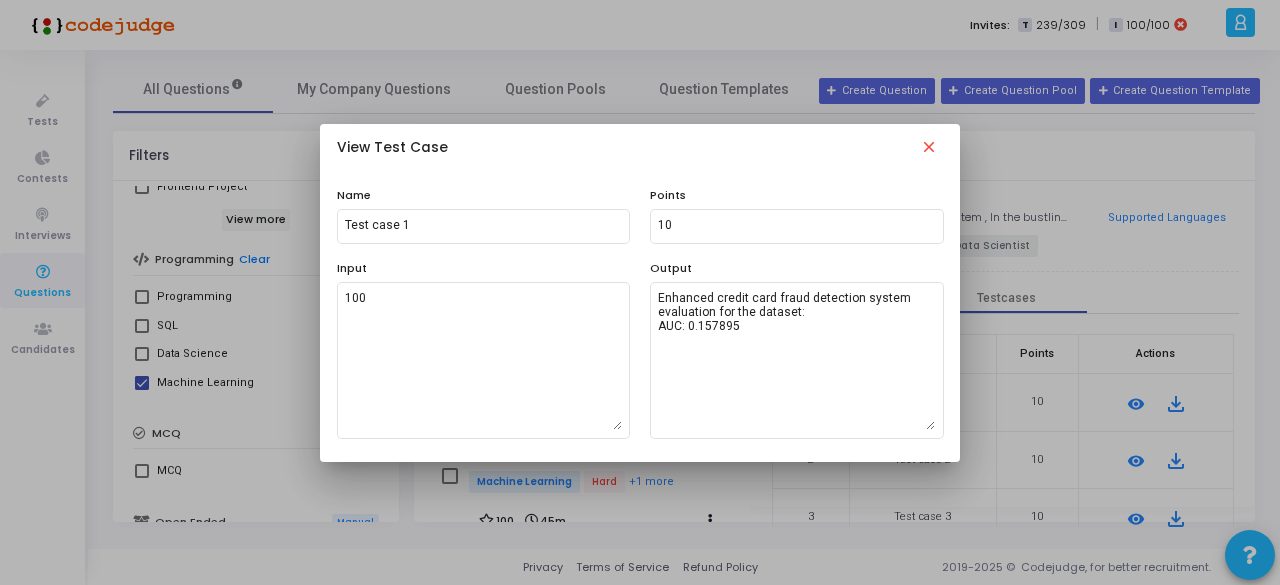 click on "close" at bounding box center (929, 150) 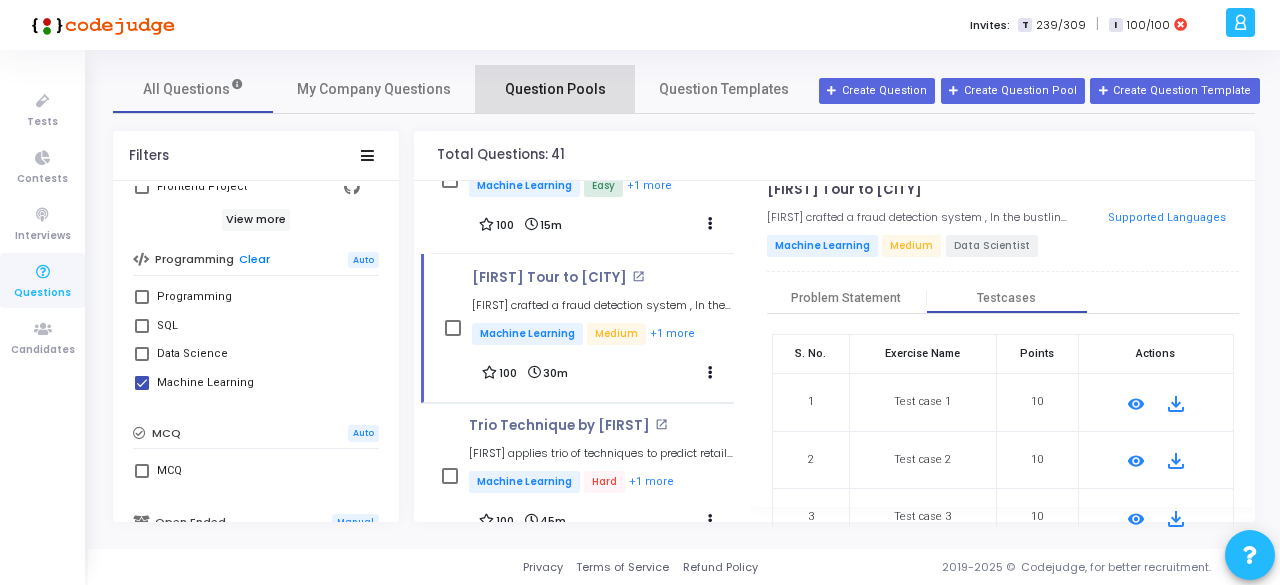 click on "Question Pools" at bounding box center (555, 89) 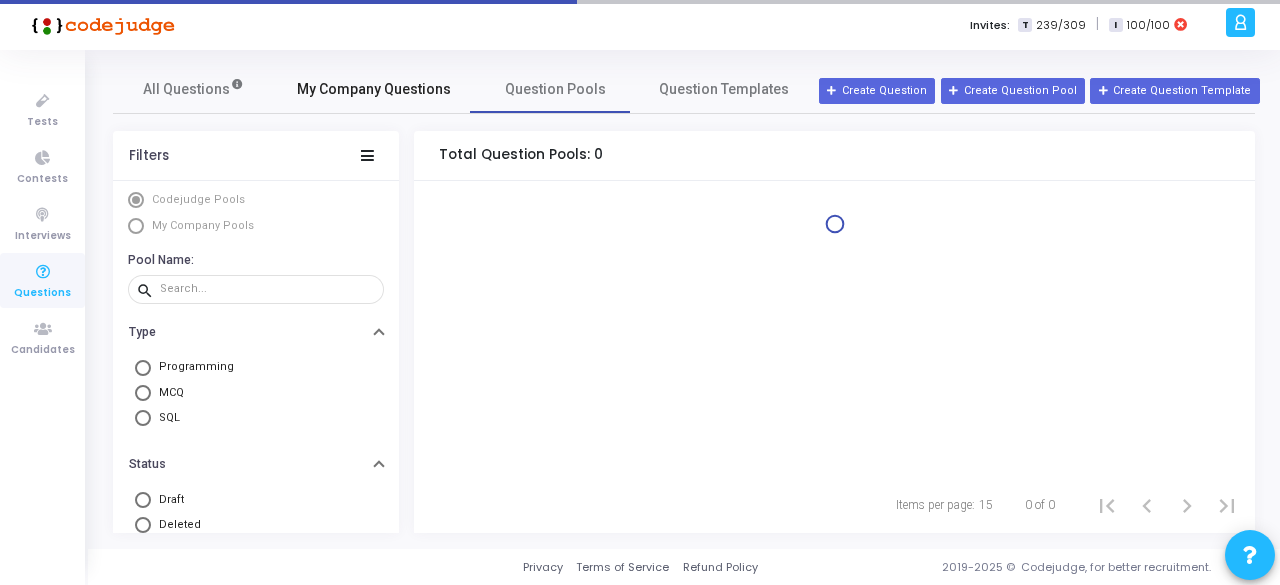 click on "My Company Questions" at bounding box center [374, 89] 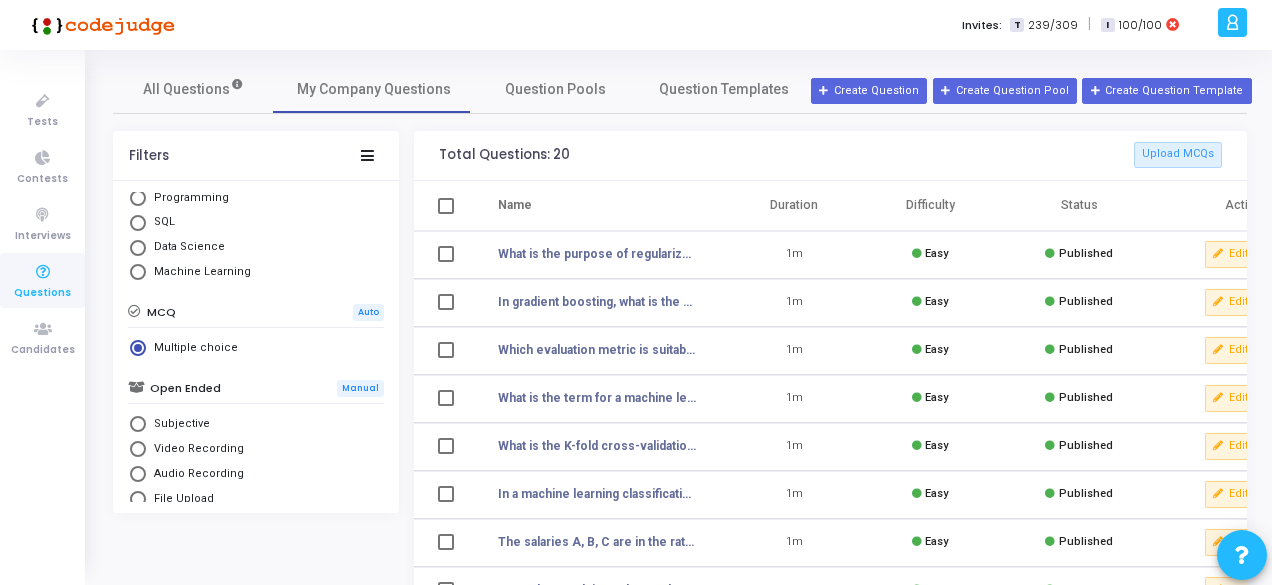 scroll, scrollTop: 0, scrollLeft: 0, axis: both 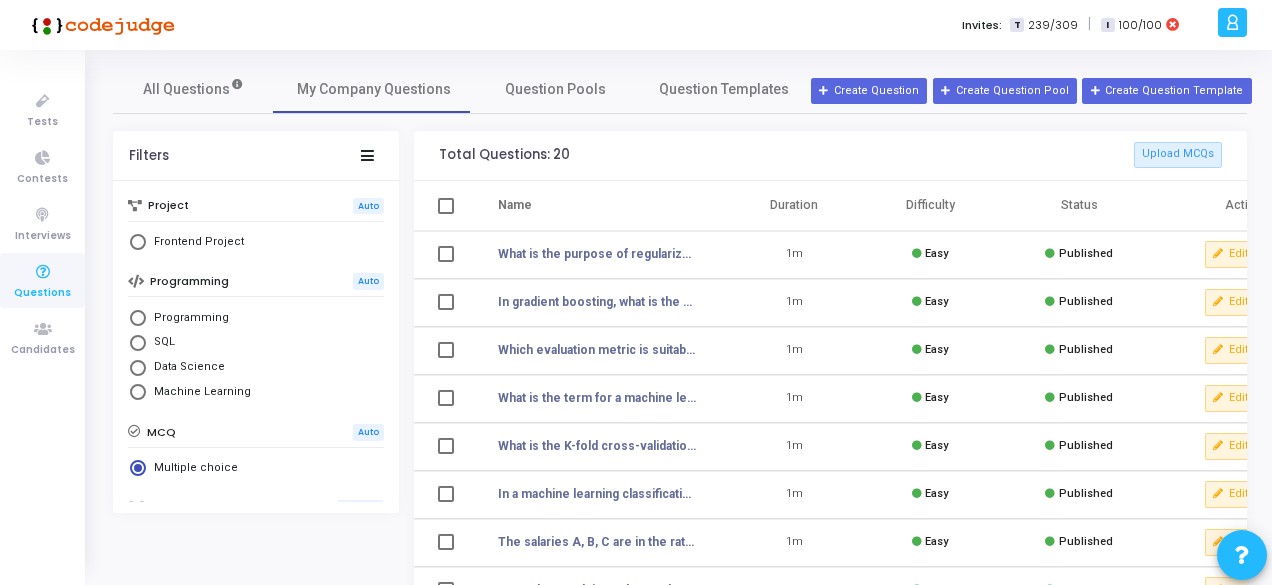 click on "SQL" at bounding box center (160, 342) 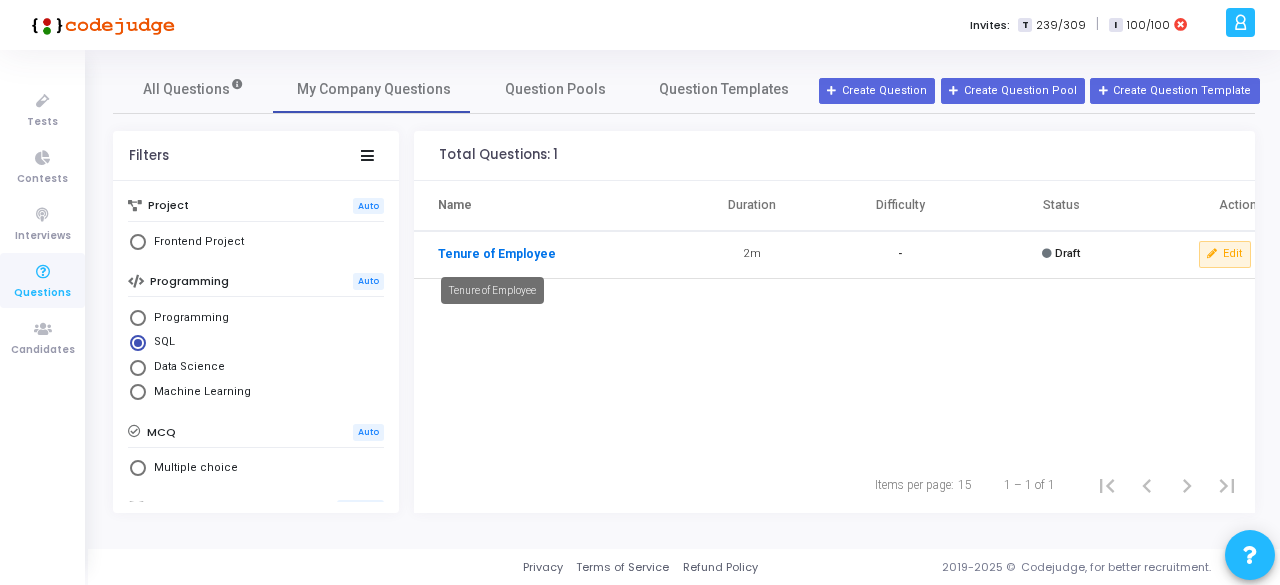 click on "Tenure of Employee" at bounding box center (497, 254) 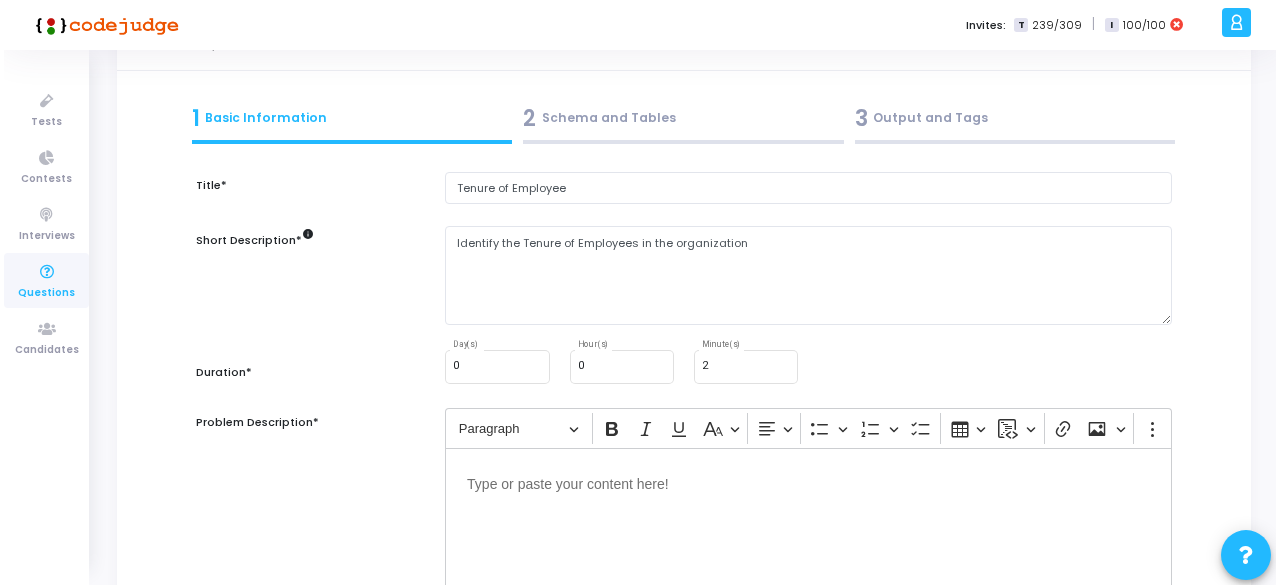 scroll, scrollTop: 0, scrollLeft: 0, axis: both 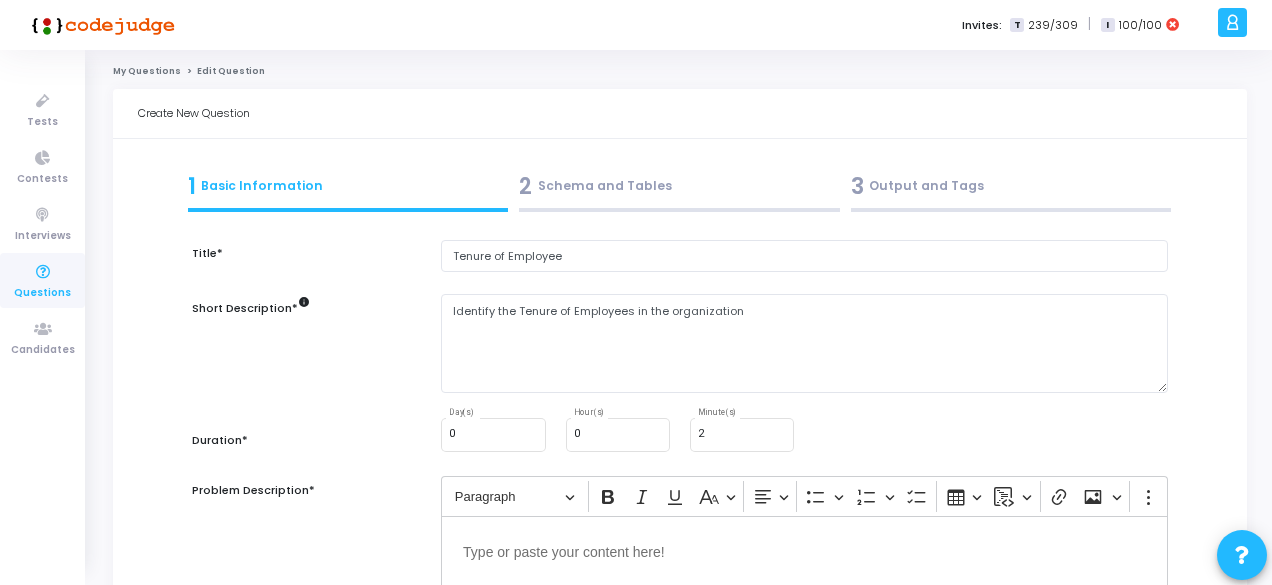 click on "My Questions" 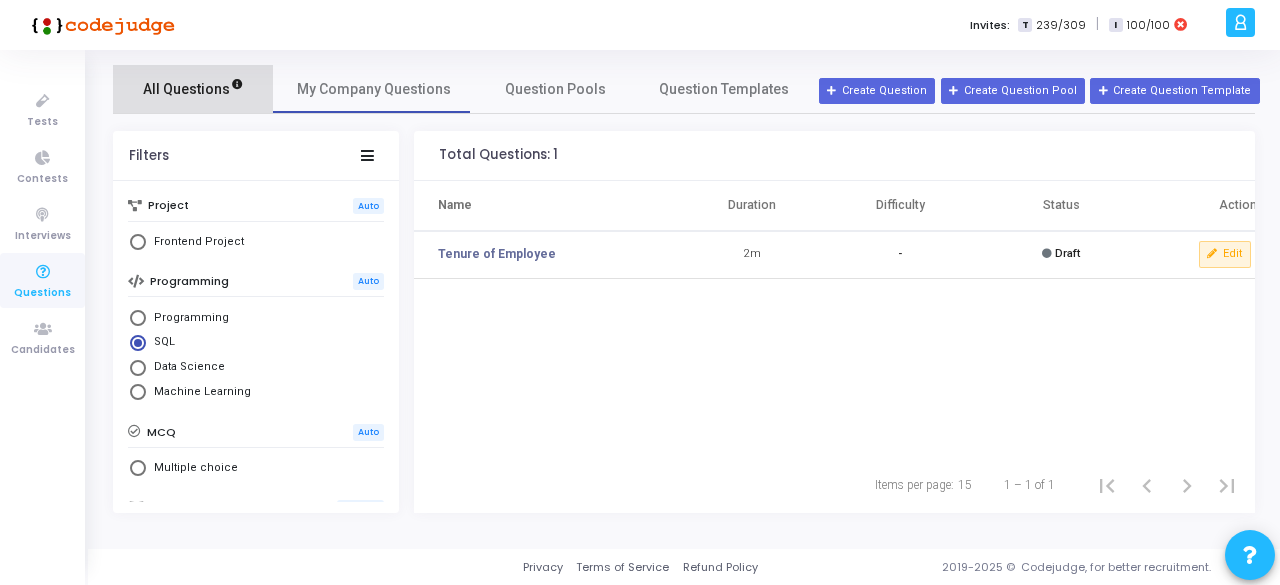 click on "All Questions" at bounding box center (193, 89) 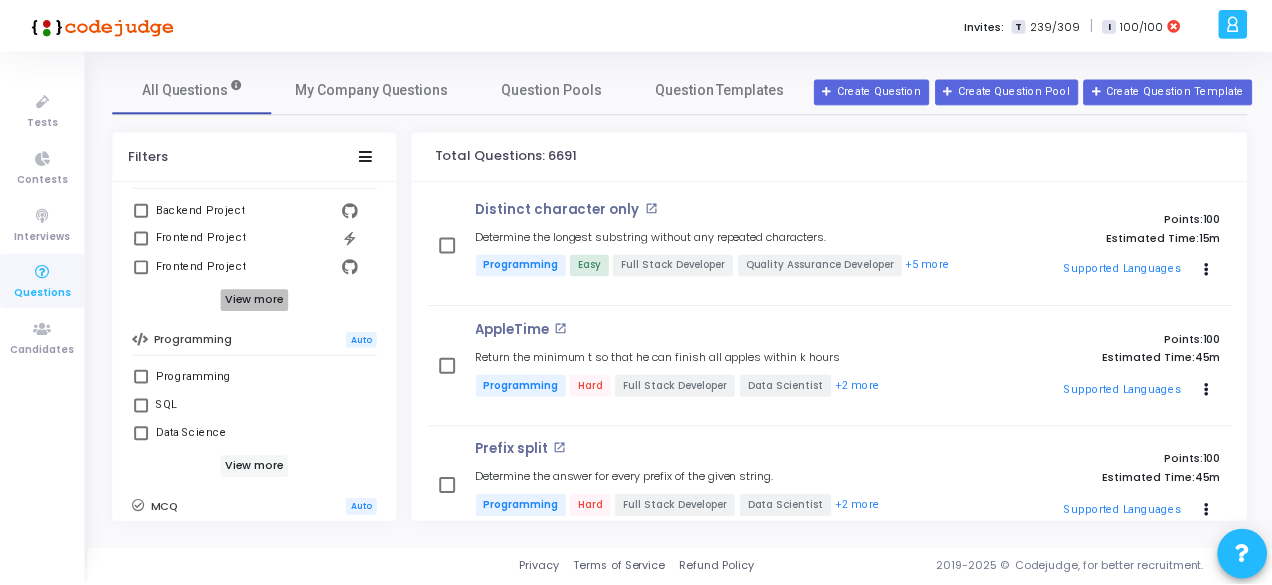 scroll, scrollTop: 224, scrollLeft: 0, axis: vertical 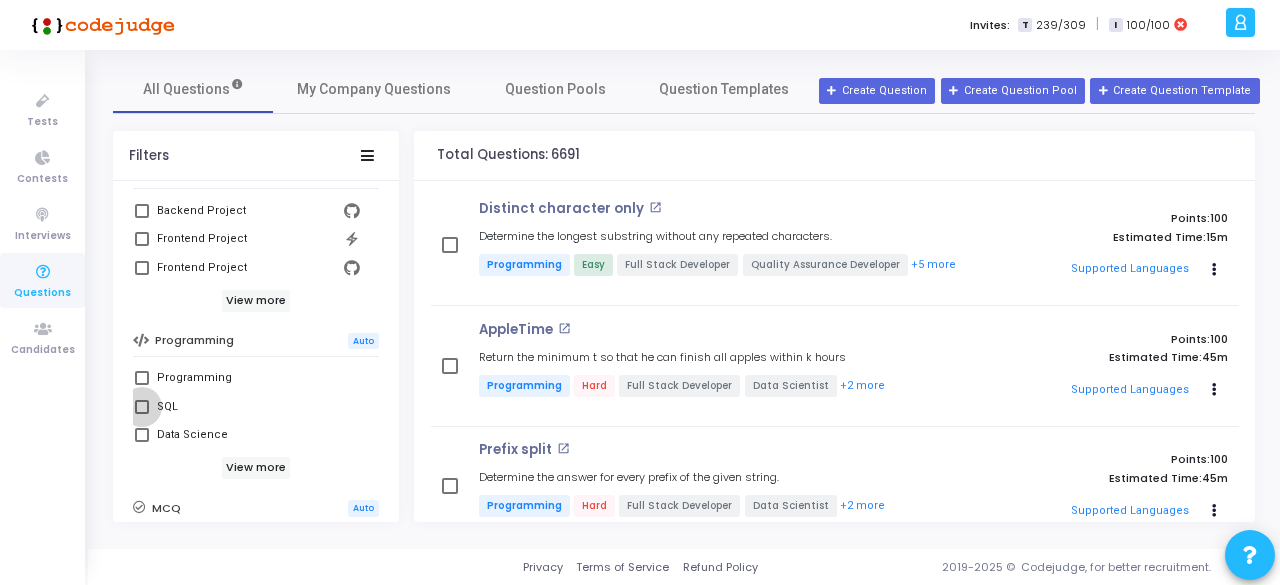 click at bounding box center [142, 407] 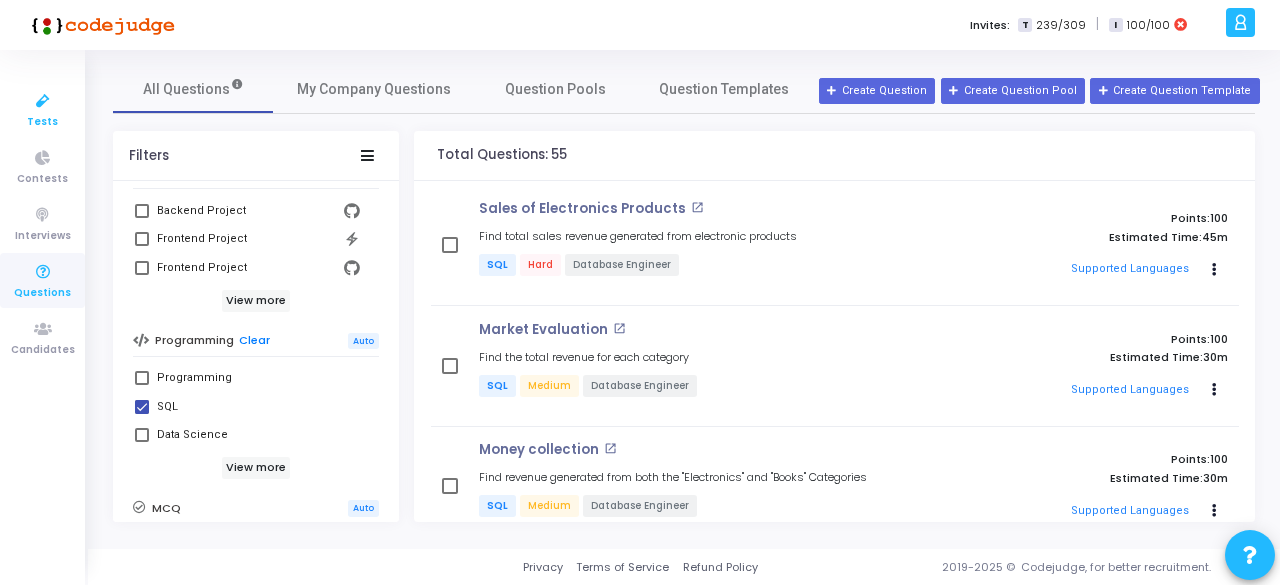 click on "Tests" at bounding box center (42, 122) 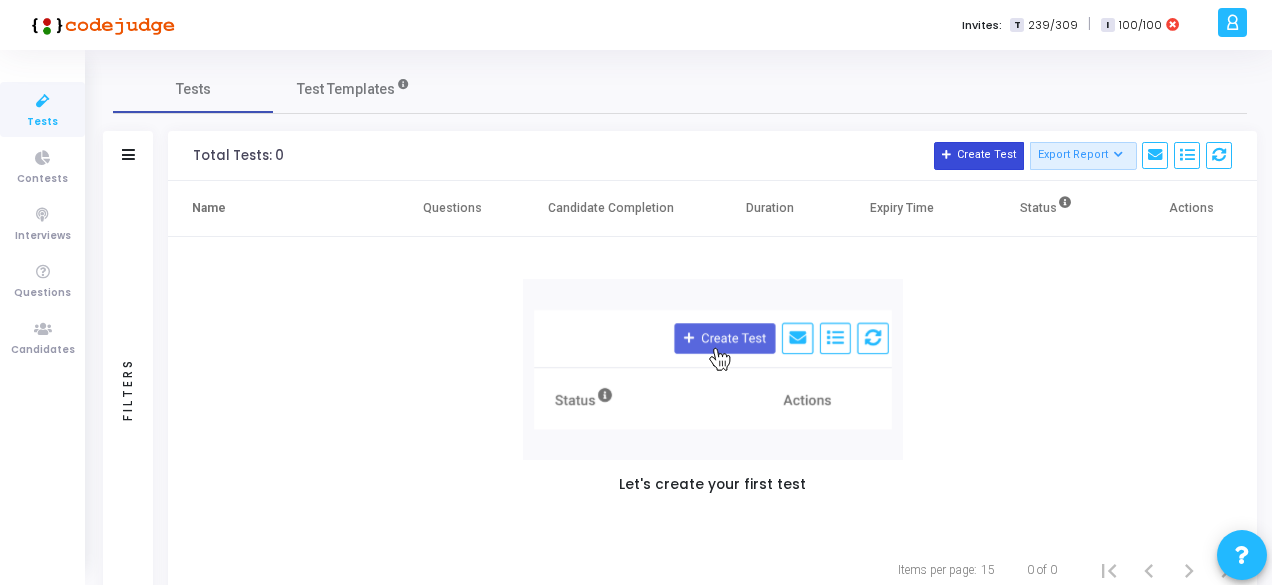 click on "Create Test" at bounding box center [979, 156] 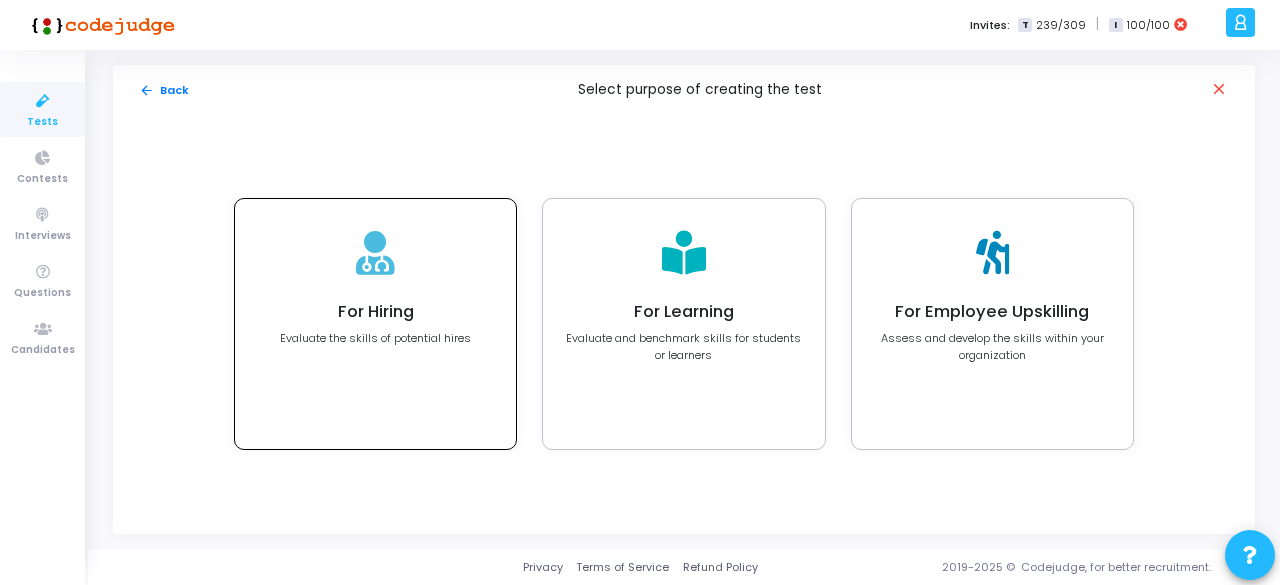 click on "For Hiring Evaluate the skills of potential hires" 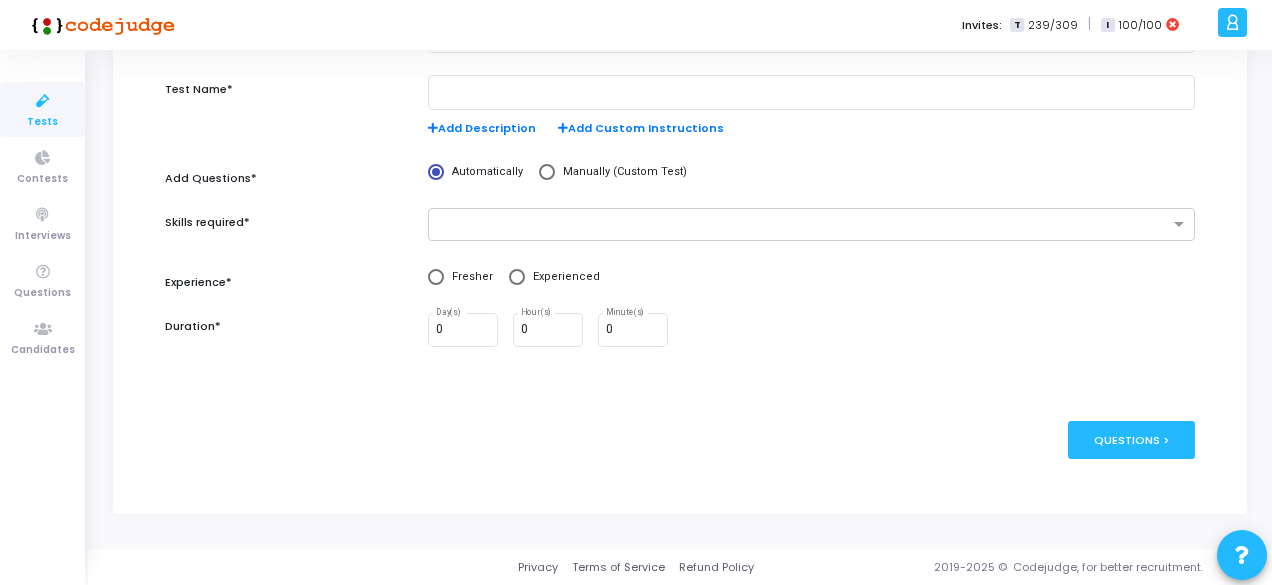 scroll, scrollTop: 0, scrollLeft: 0, axis: both 